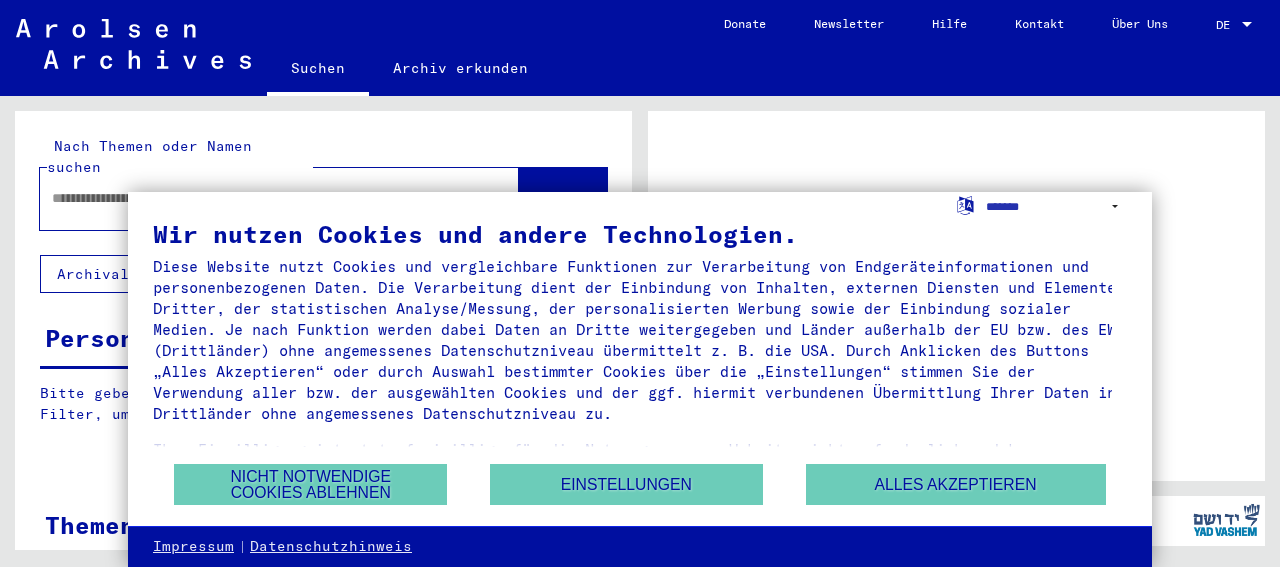scroll, scrollTop: 0, scrollLeft: 0, axis: both 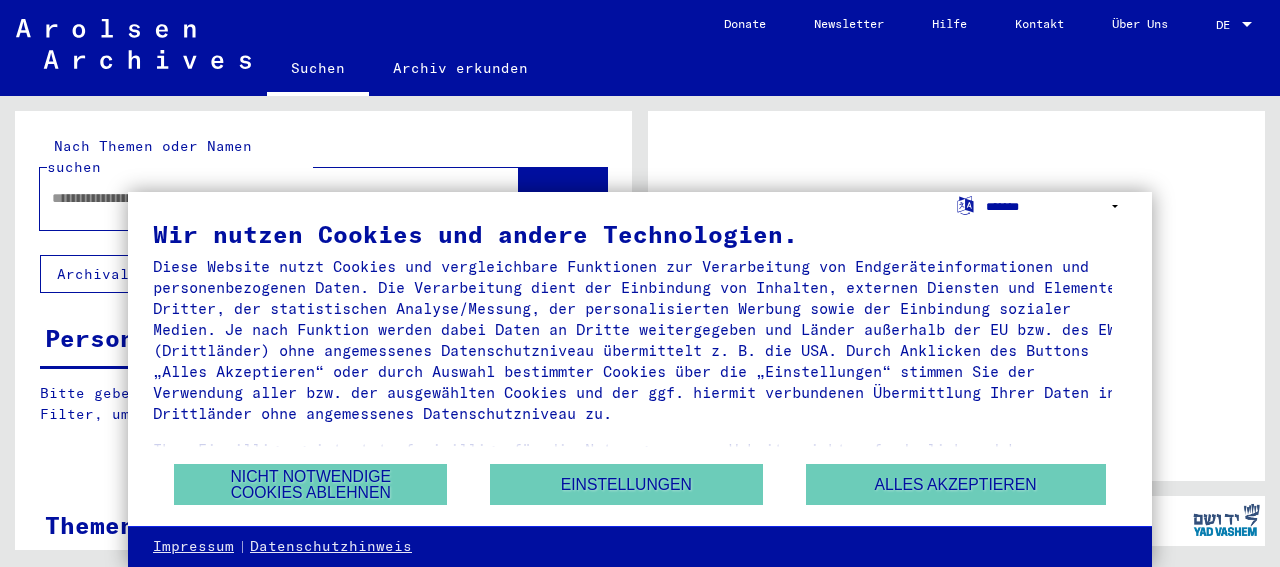 click on "**********" at bounding box center (1056, 206) 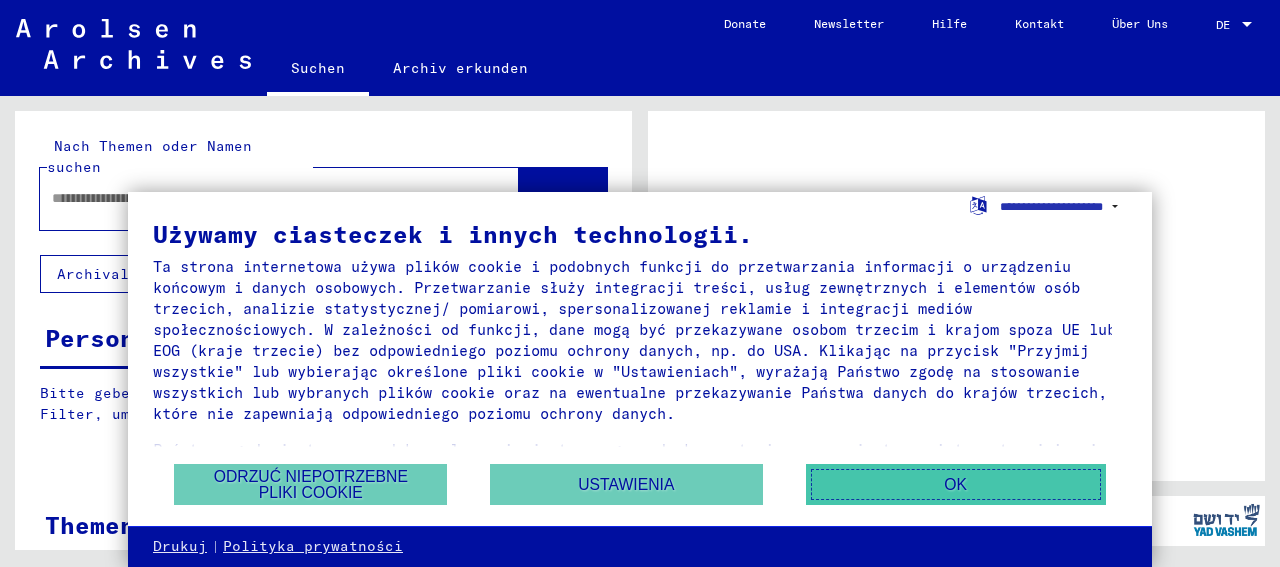 drag, startPoint x: 929, startPoint y: 490, endPoint x: 828, endPoint y: 469, distance: 103.16007 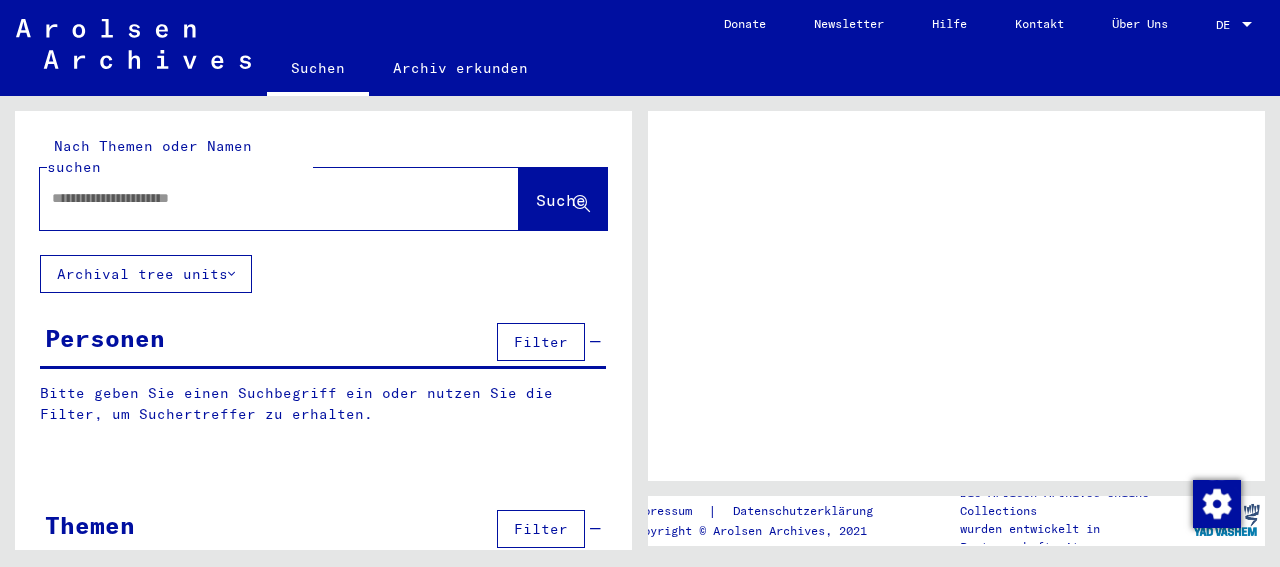 click at bounding box center (261, 198) 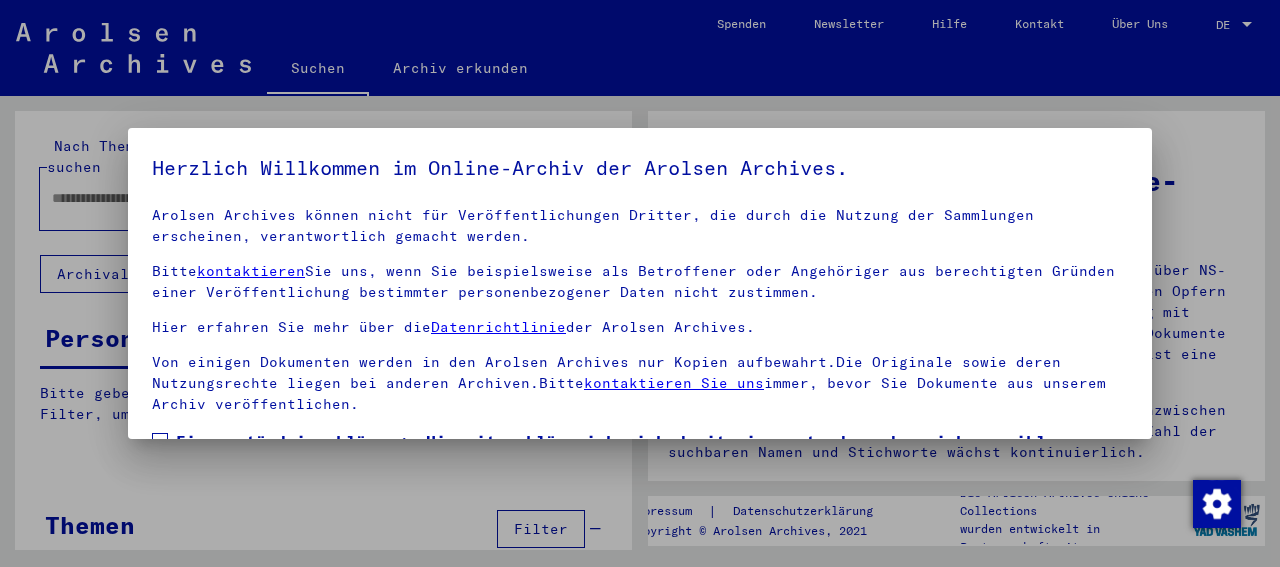 scroll, scrollTop: 176, scrollLeft: 0, axis: vertical 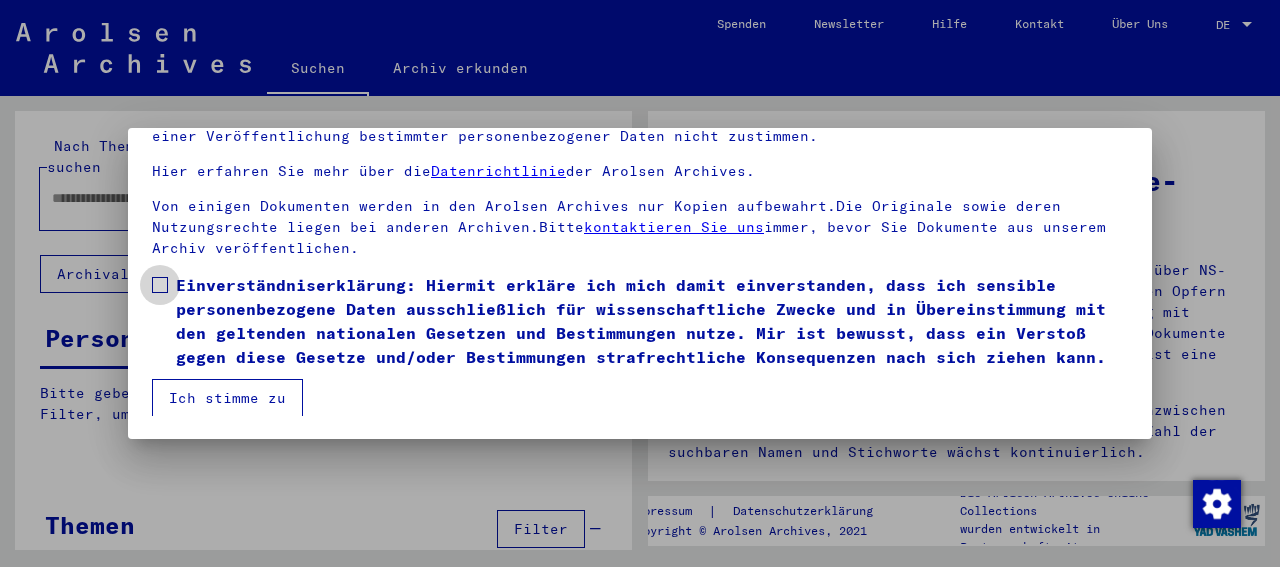 click at bounding box center (160, 285) 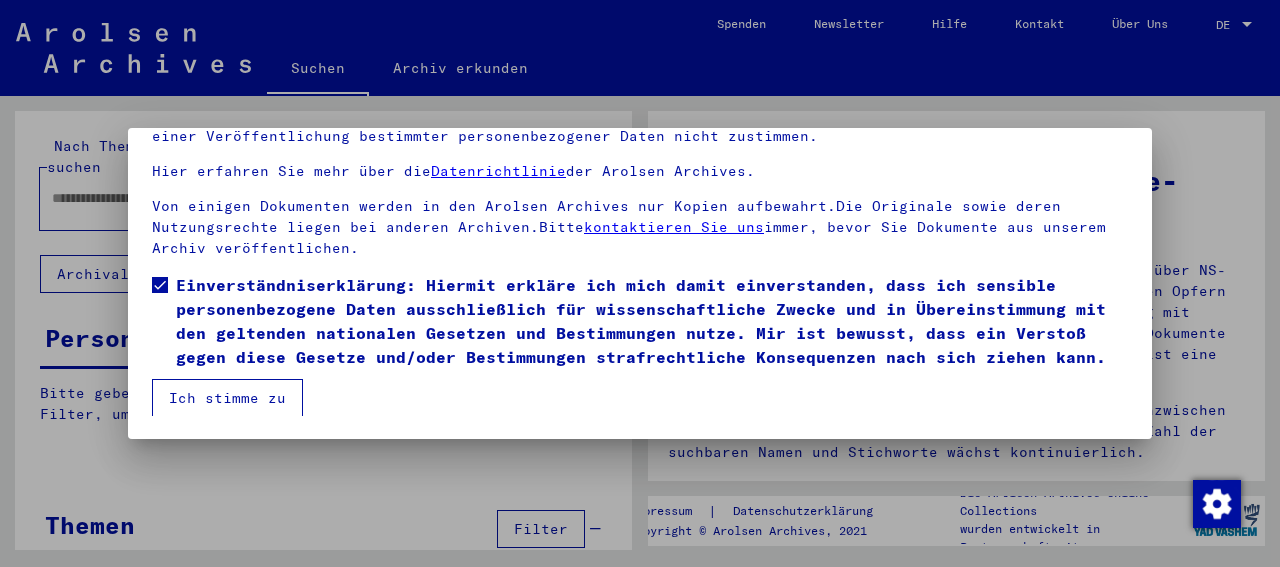 click on "Ich stimme zu" at bounding box center [227, 398] 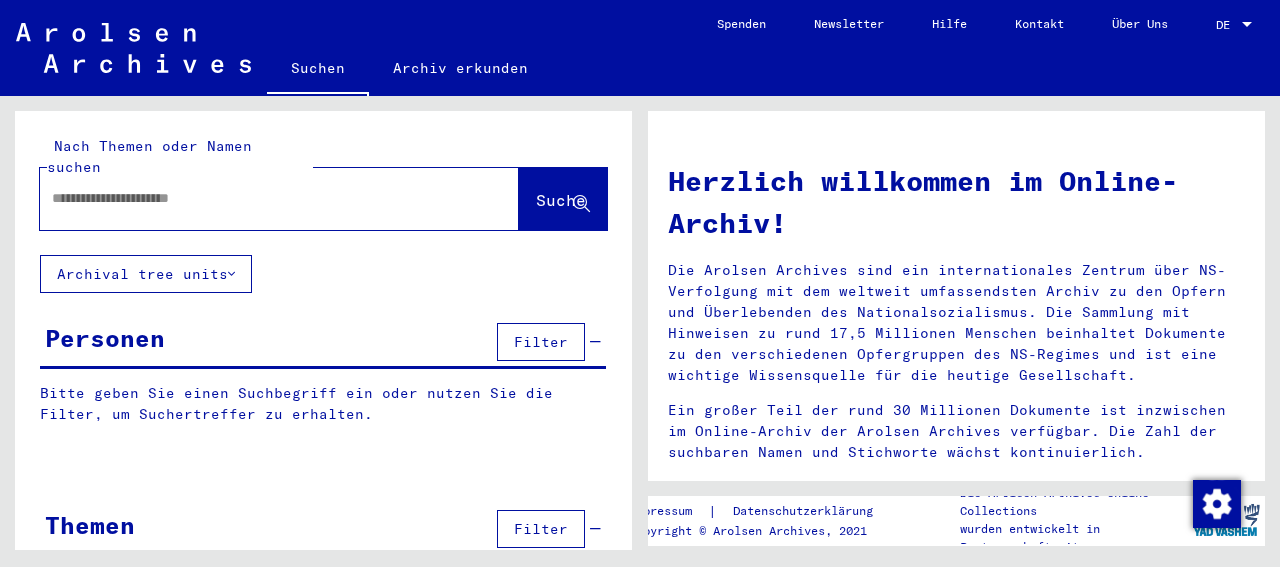 click on "DE" at bounding box center [1227, 25] 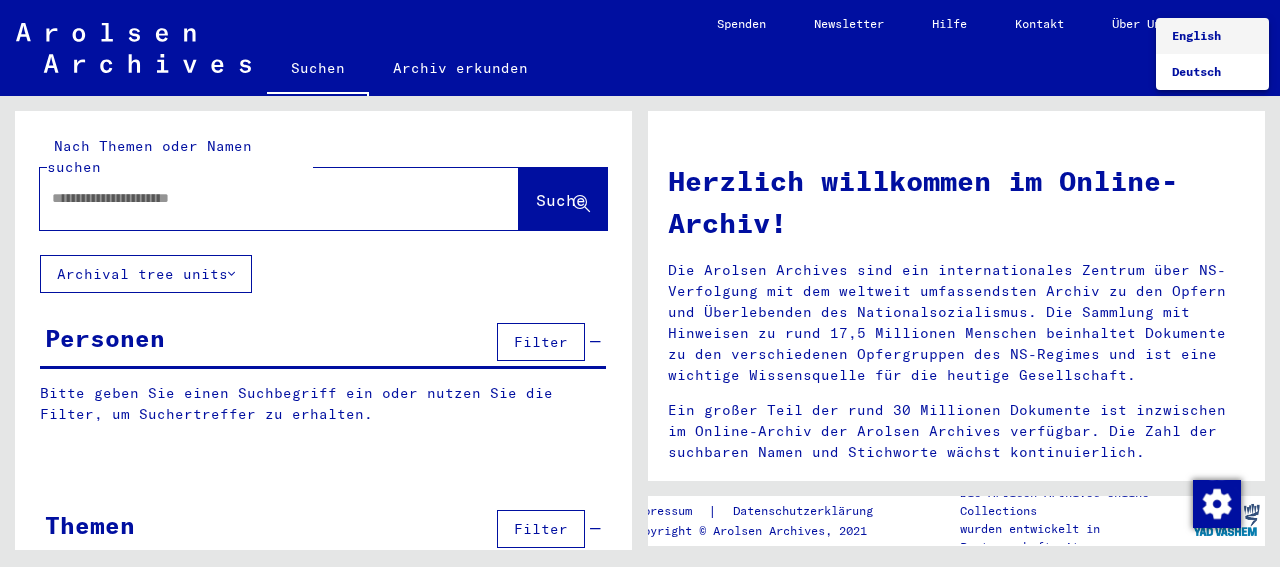 click on "English" at bounding box center [1196, 35] 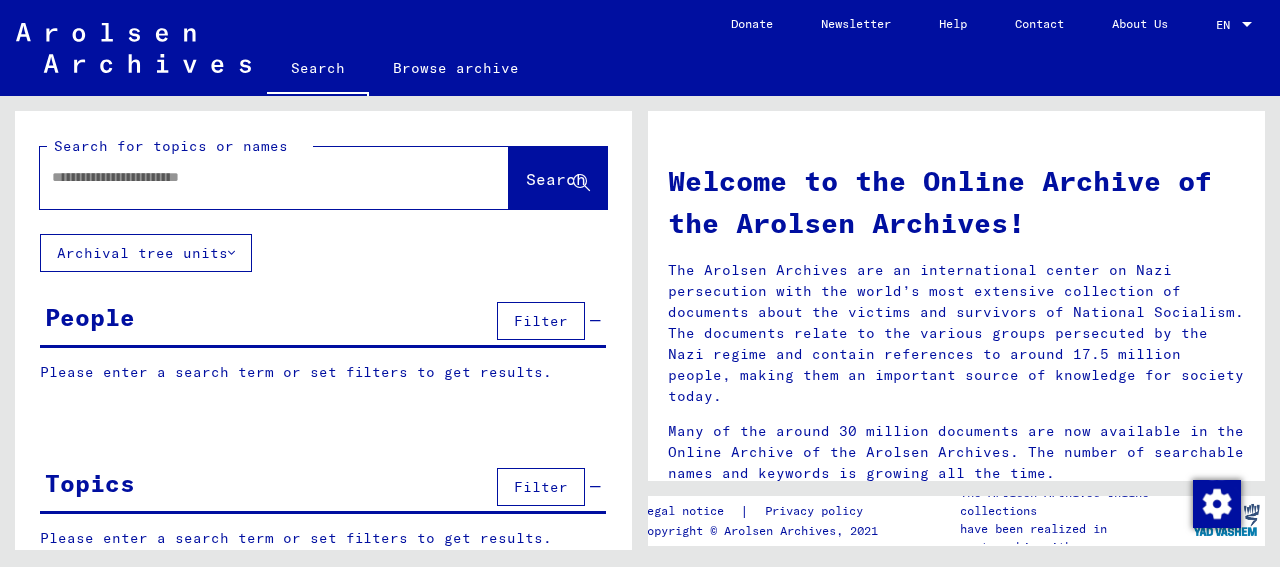click at bounding box center [250, 177] 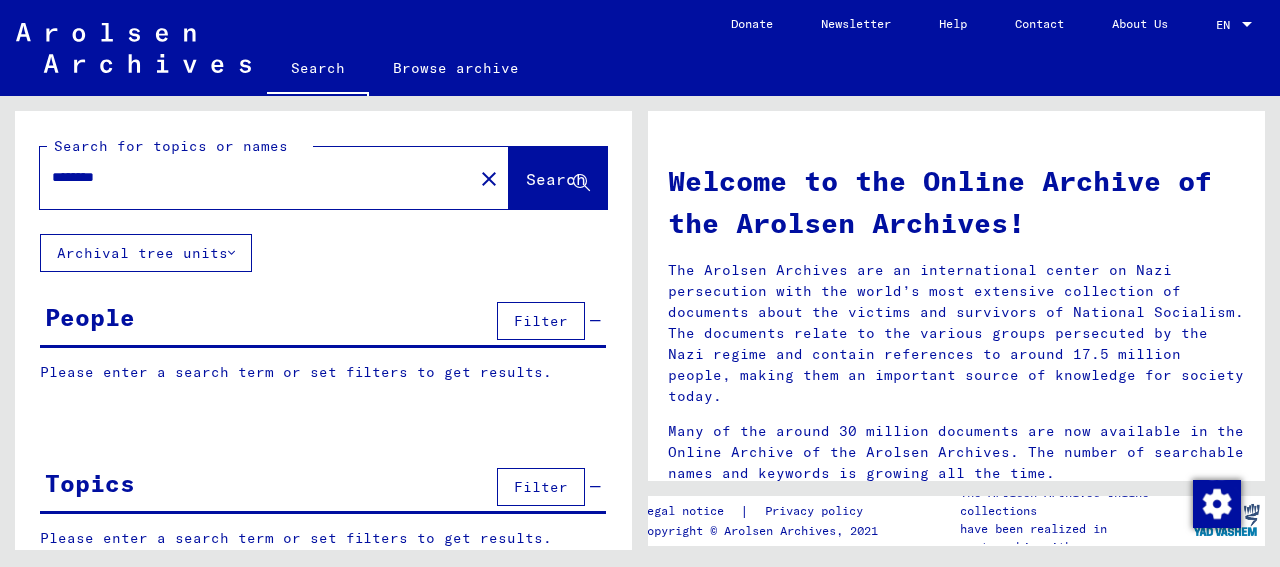 type on "********" 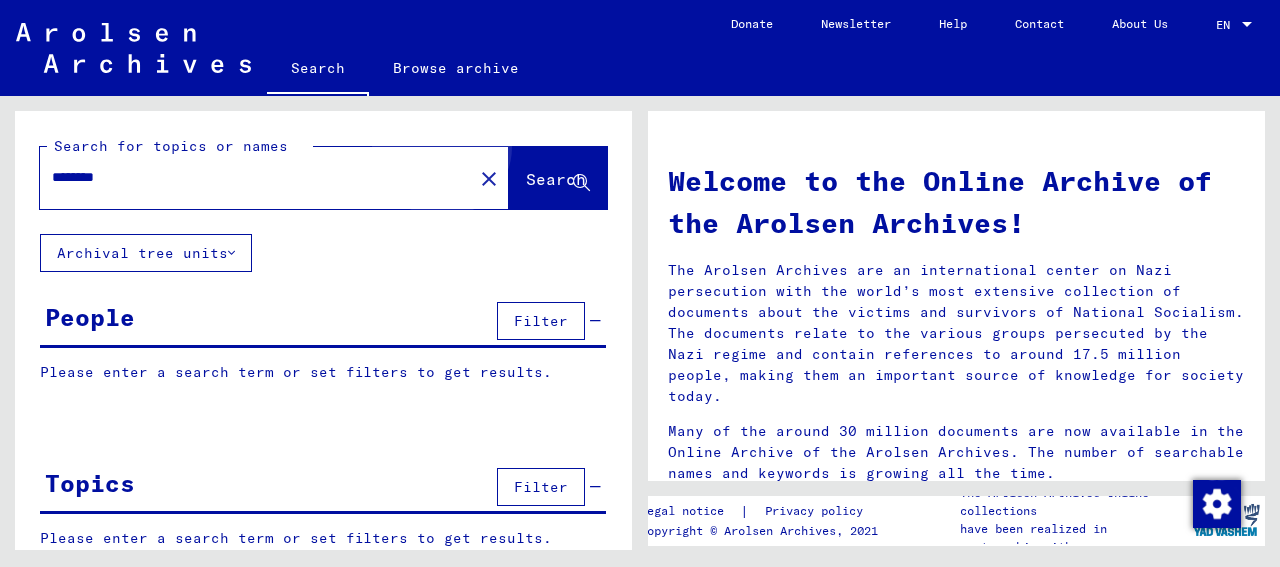 click on "Search" 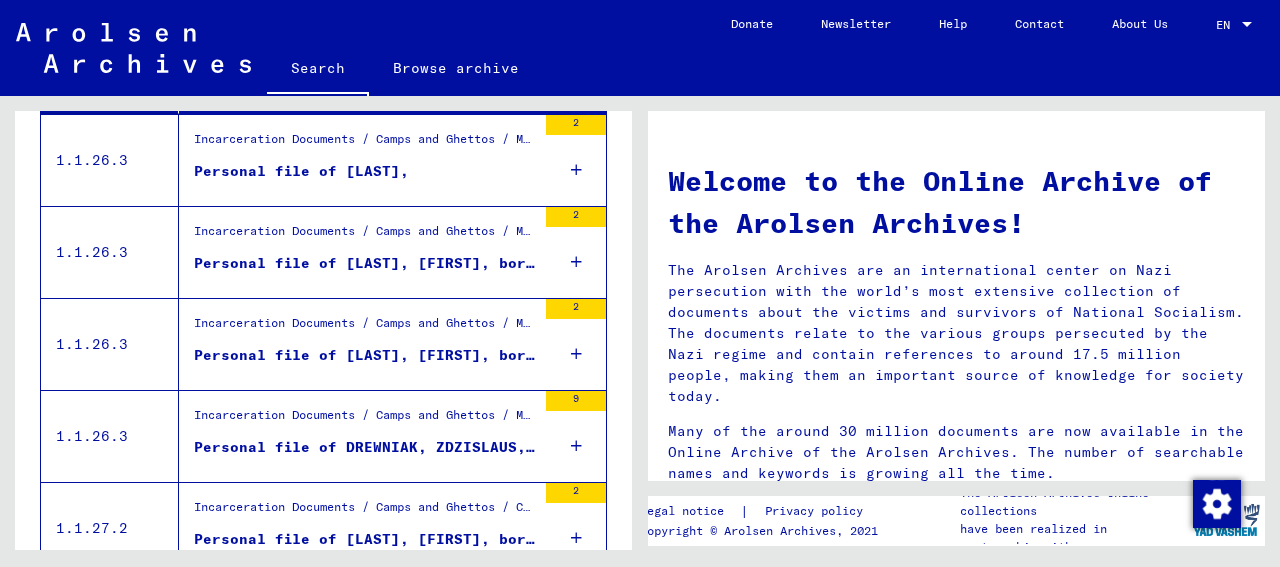 scroll, scrollTop: 800, scrollLeft: 0, axis: vertical 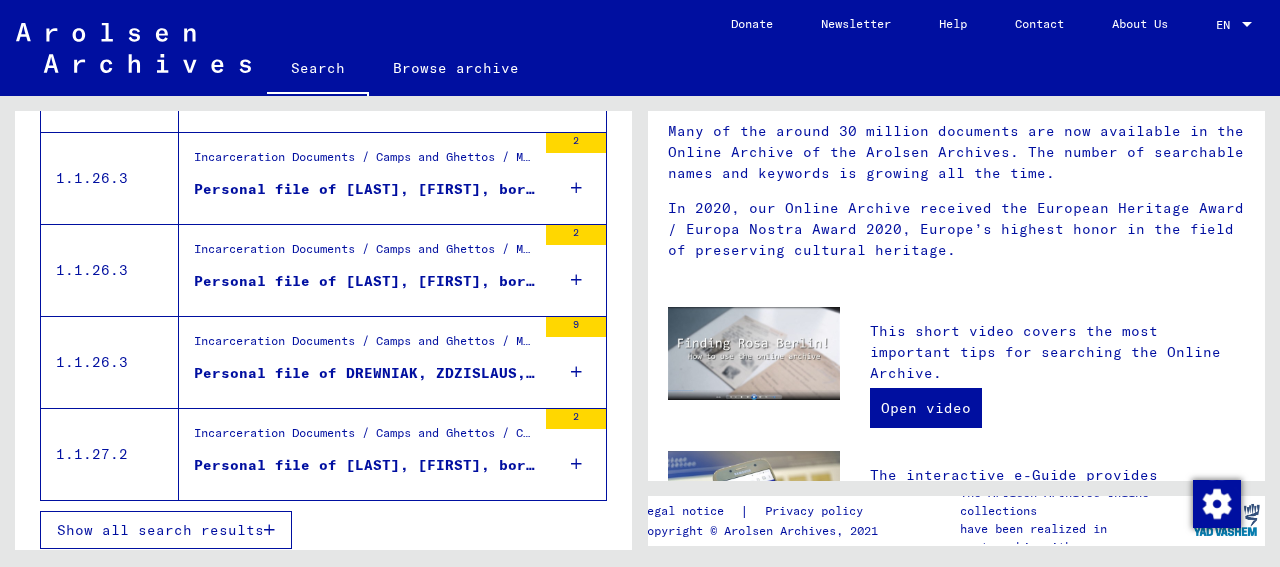 click on "Show all search results" at bounding box center (160, 530) 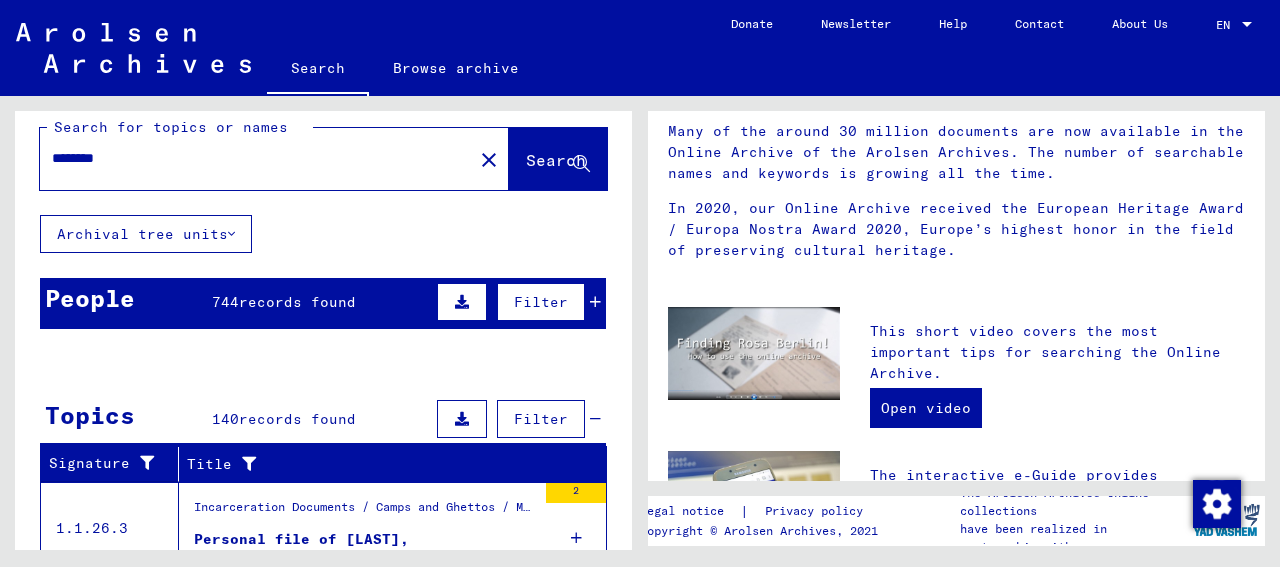 scroll, scrollTop: 0, scrollLeft: 0, axis: both 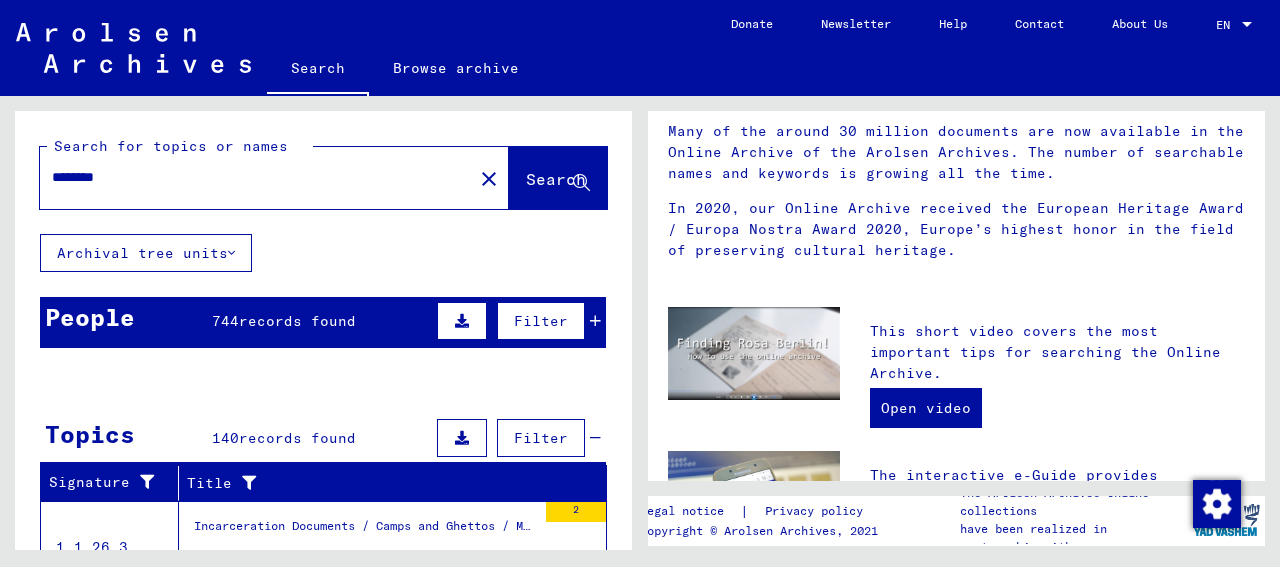 click on "********" at bounding box center (250, 177) 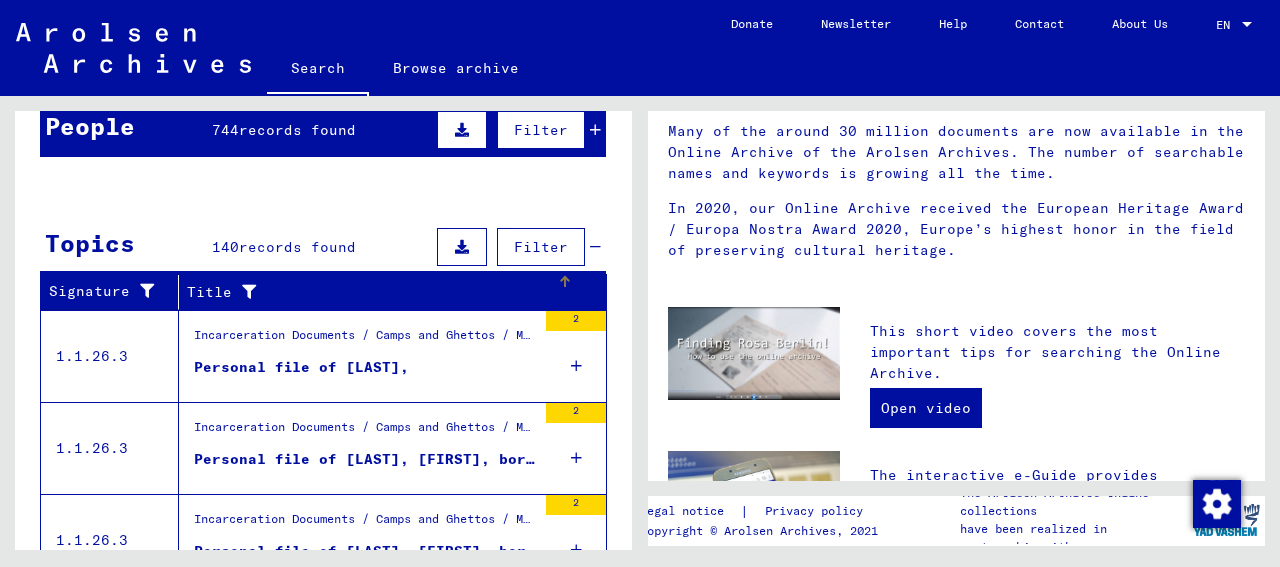 scroll, scrollTop: 200, scrollLeft: 0, axis: vertical 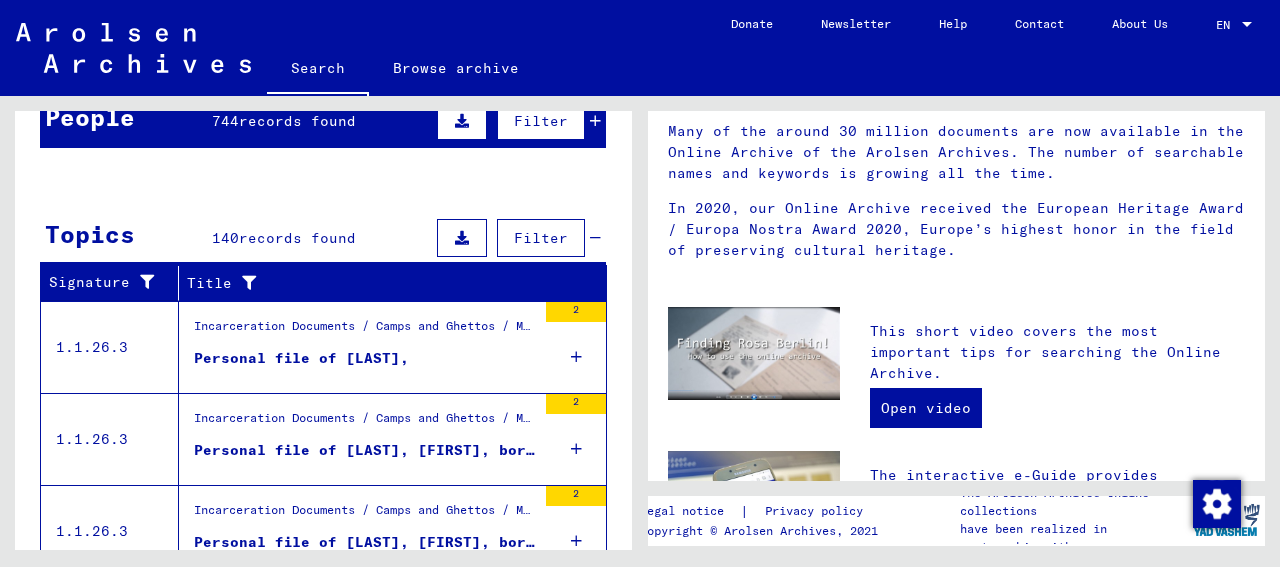 click on "Filter" at bounding box center (541, 238) 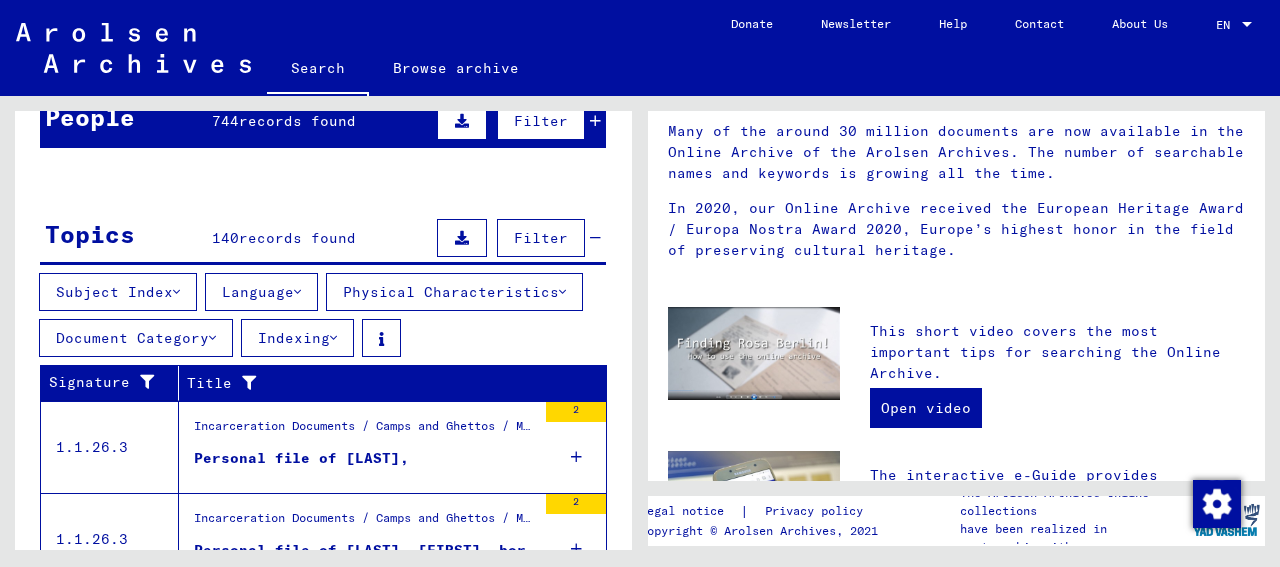 click on "Language" at bounding box center [261, 292] 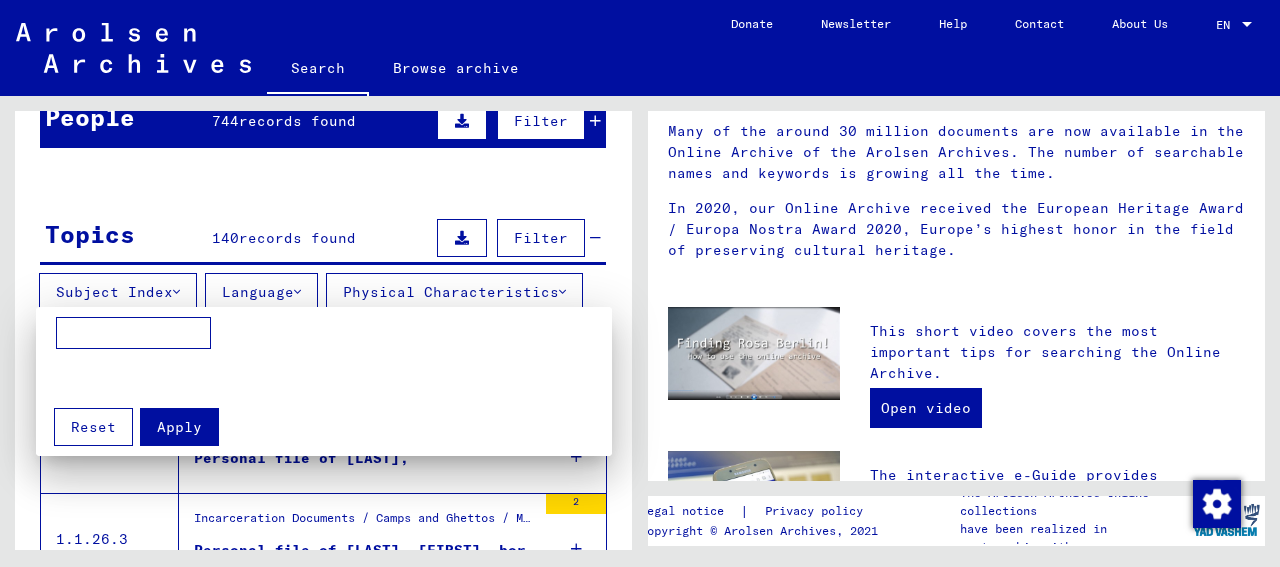 click at bounding box center (329, 376) 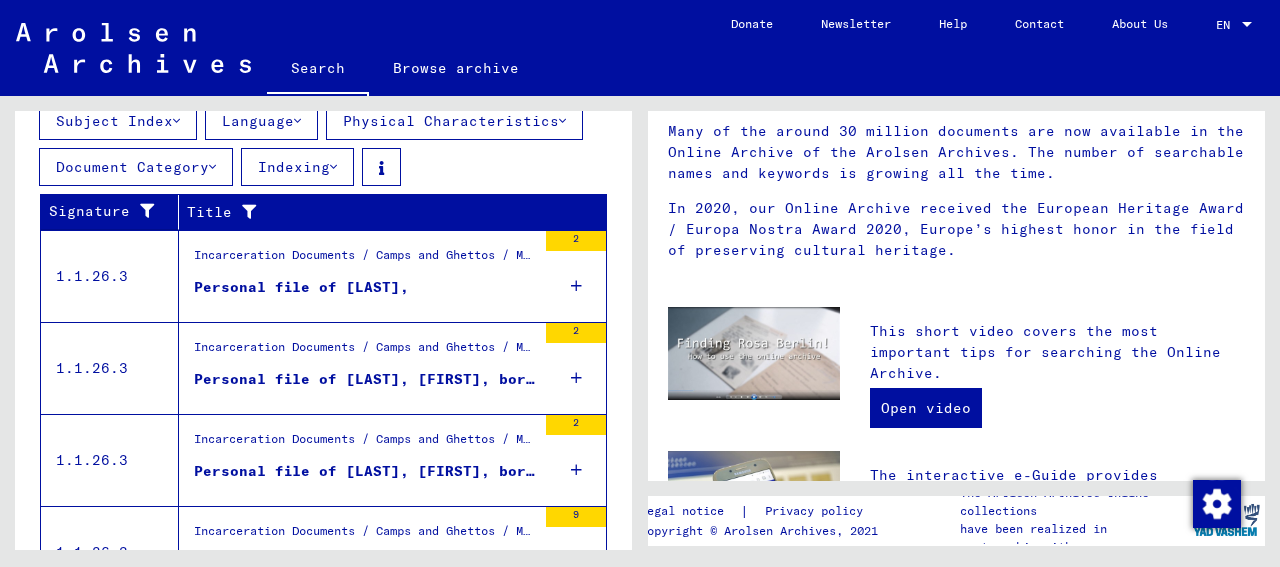 scroll, scrollTop: 400, scrollLeft: 0, axis: vertical 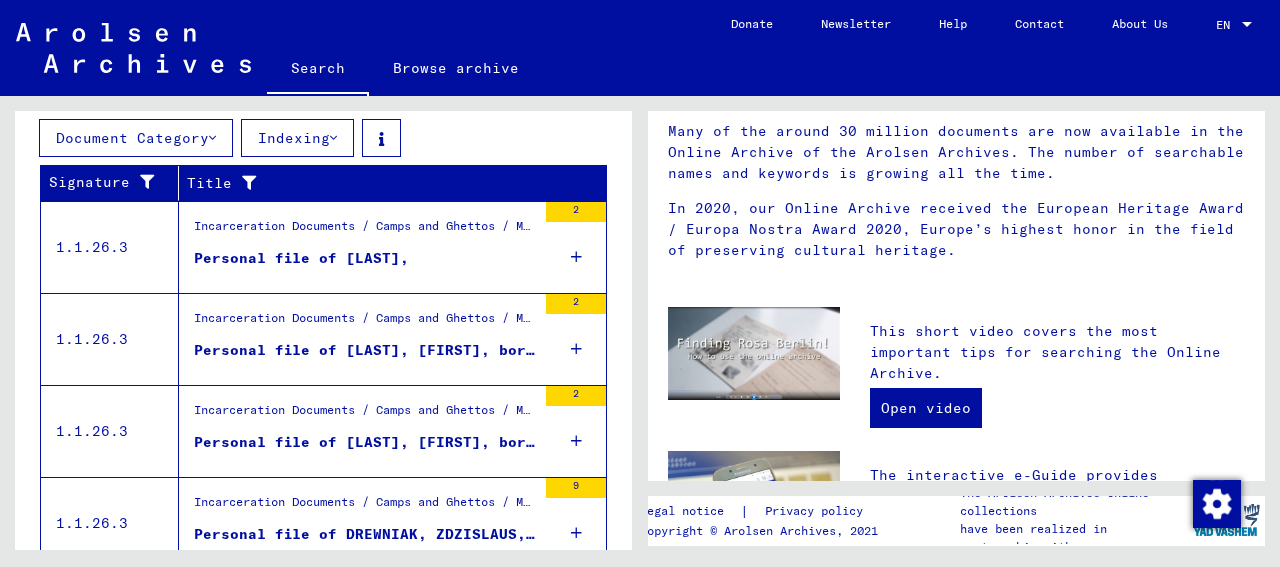 click on "Show all search results" at bounding box center (323, 280) 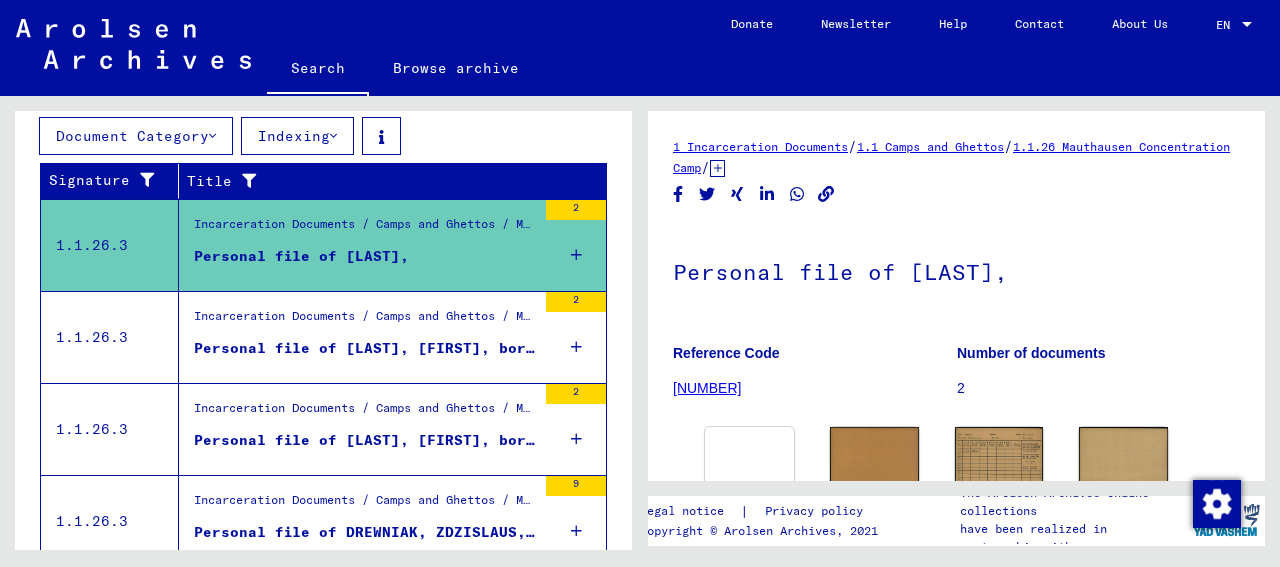 scroll, scrollTop: 100, scrollLeft: 0, axis: vertical 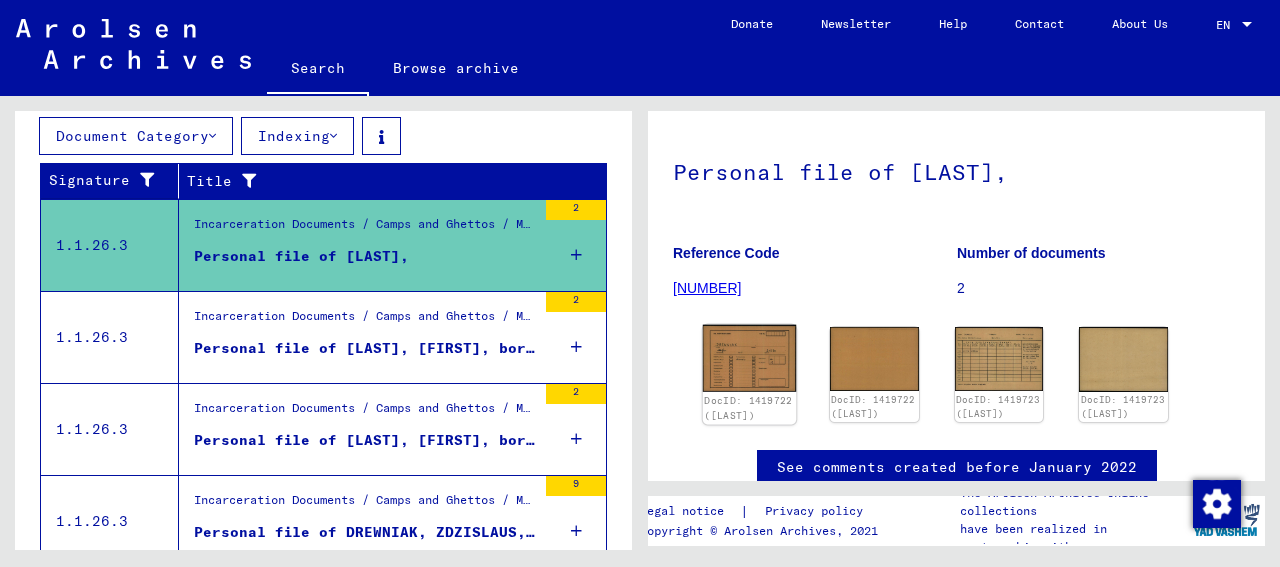 click 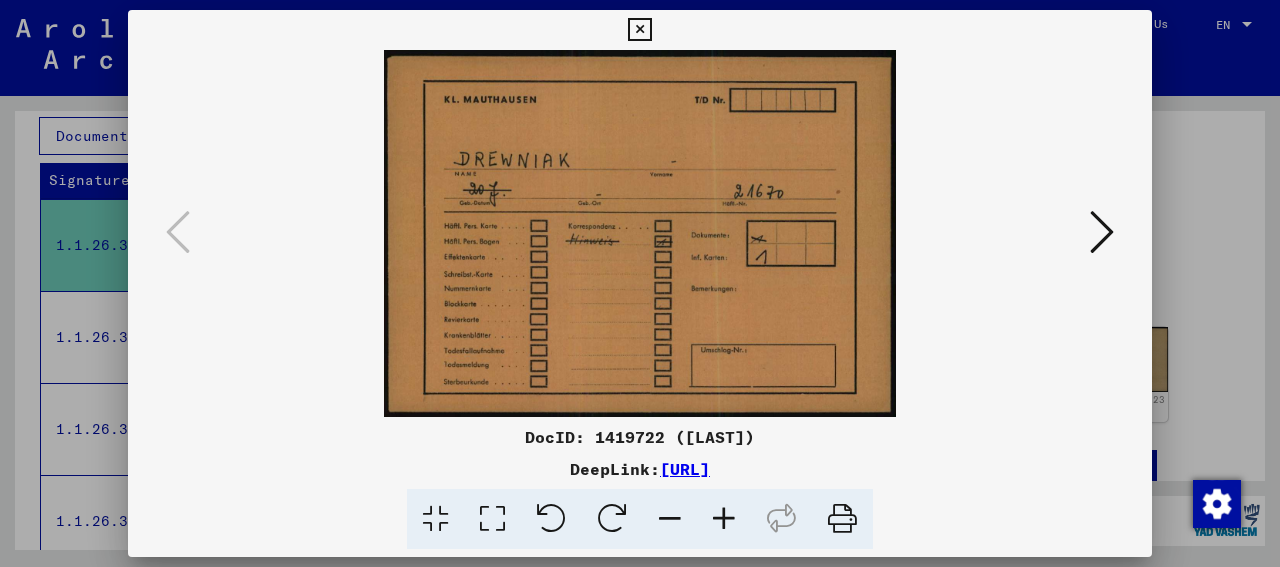click at bounding box center [1102, 232] 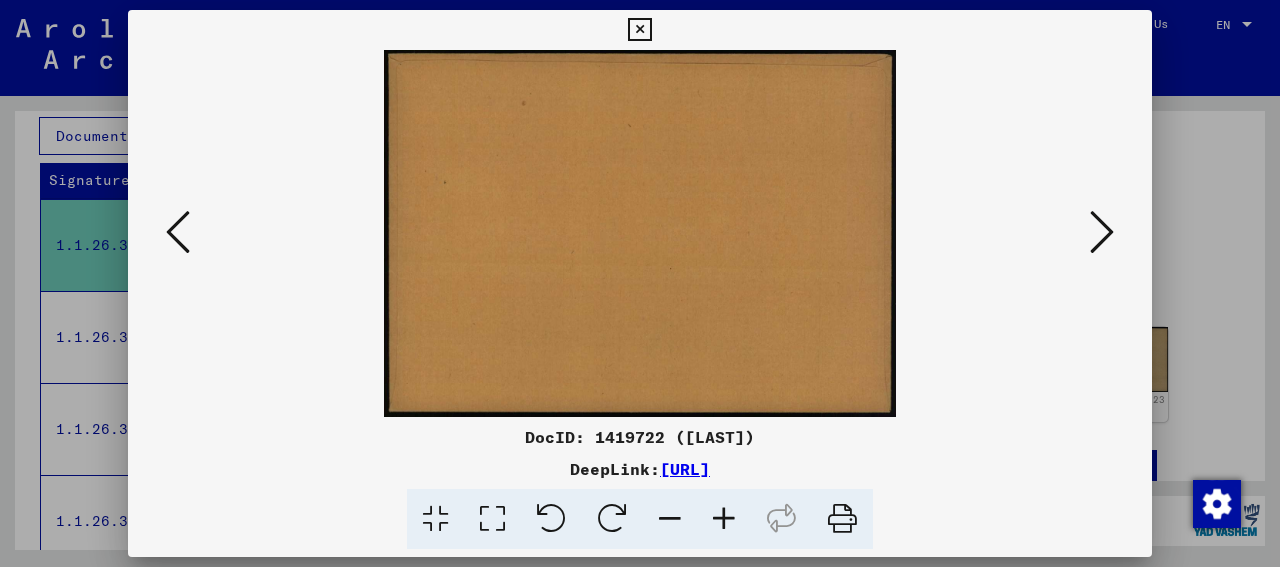 click at bounding box center [639, 30] 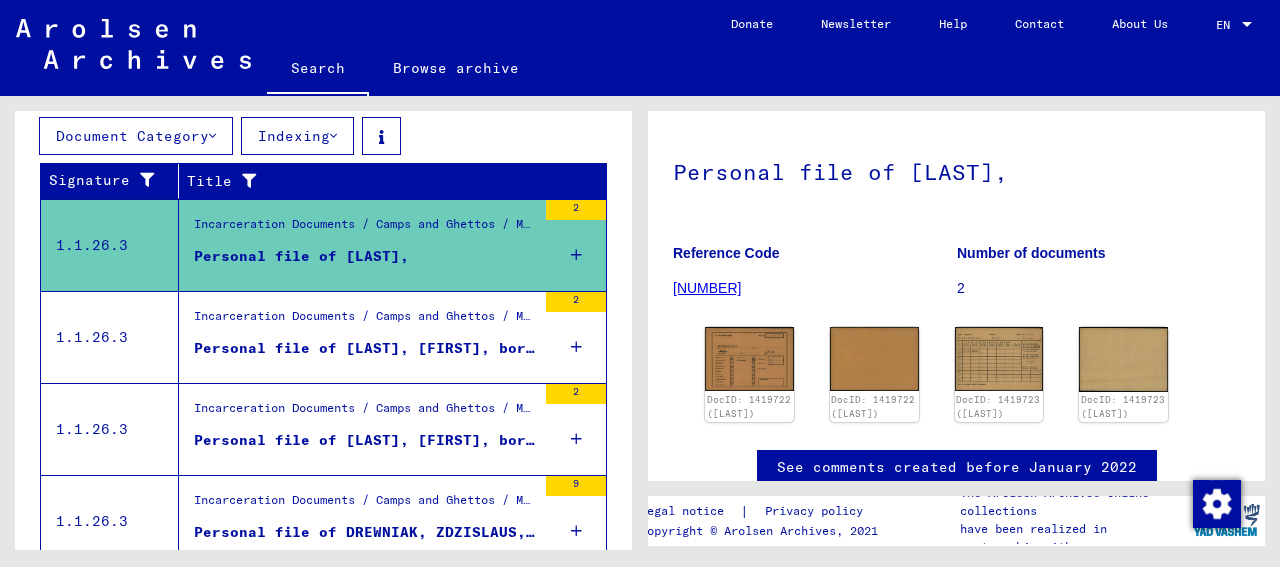 click on "Personal file of [LAST], [FIRST], born on [DATE]" at bounding box center (365, 348) 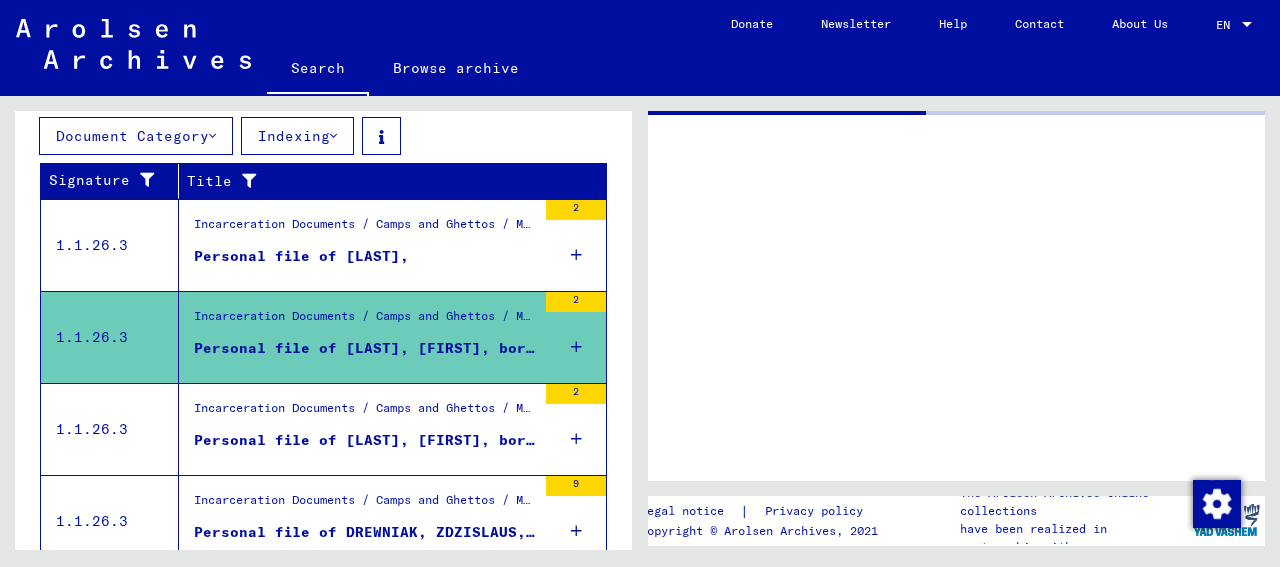 scroll, scrollTop: 0, scrollLeft: 0, axis: both 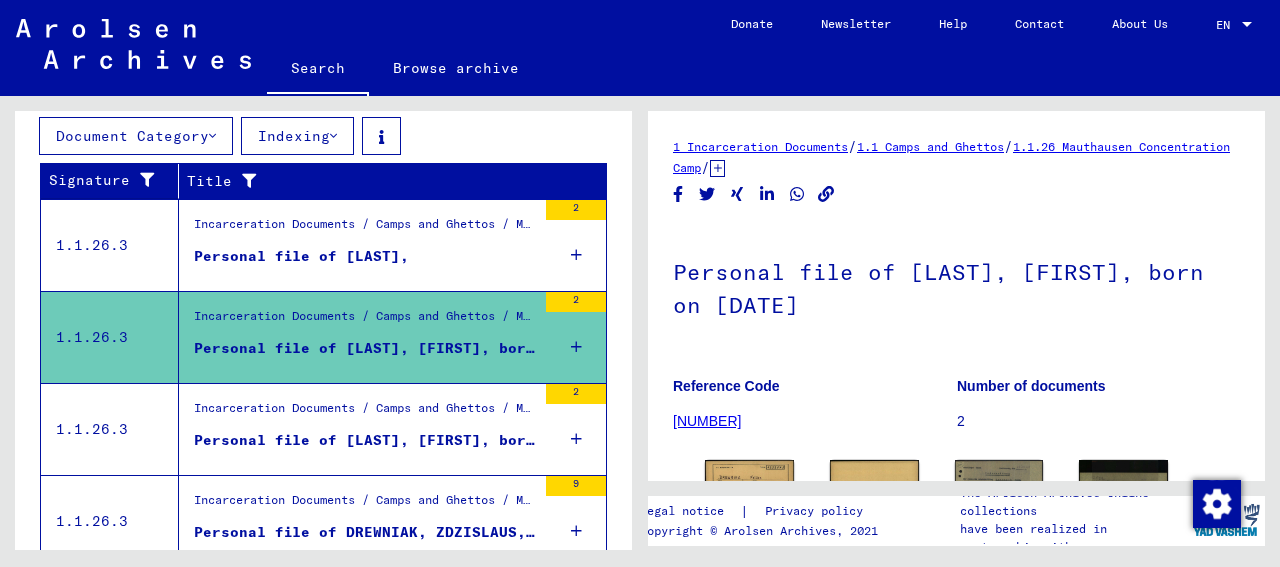 click on "Incarceration Documents / Camps and Ghettos / Mauthausen Concentration Camp / Individual Documents Regarding Male Detainees Mauthausen / Personal Files (male) - Concentration Camp Mauthausen / Files with names from [LAST]" at bounding box center (365, 230) 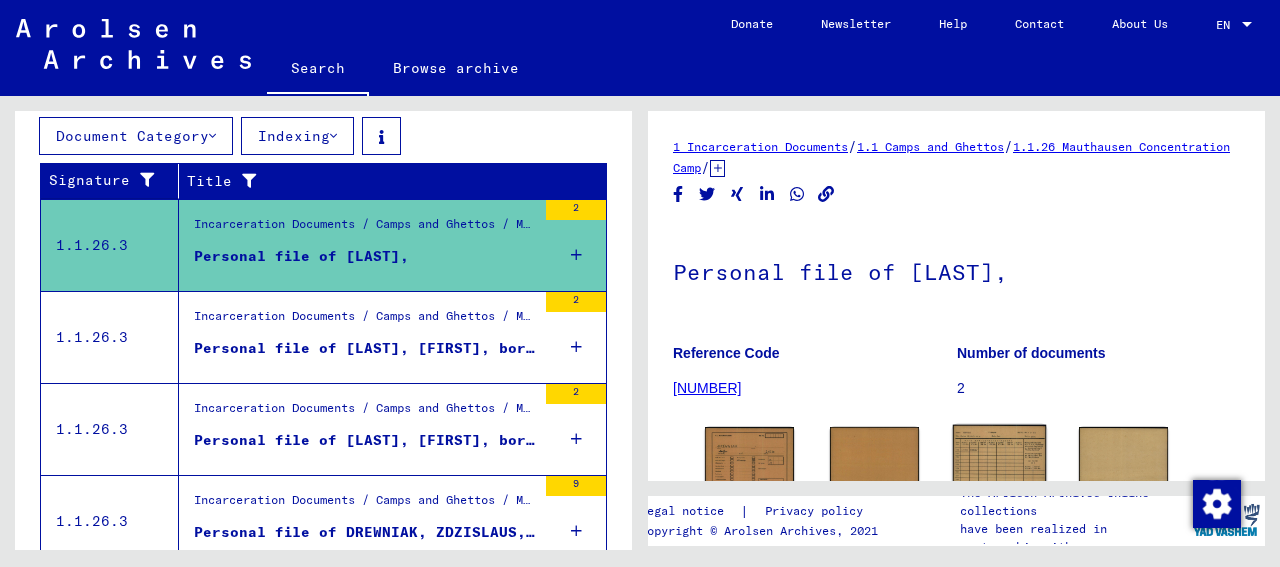 click 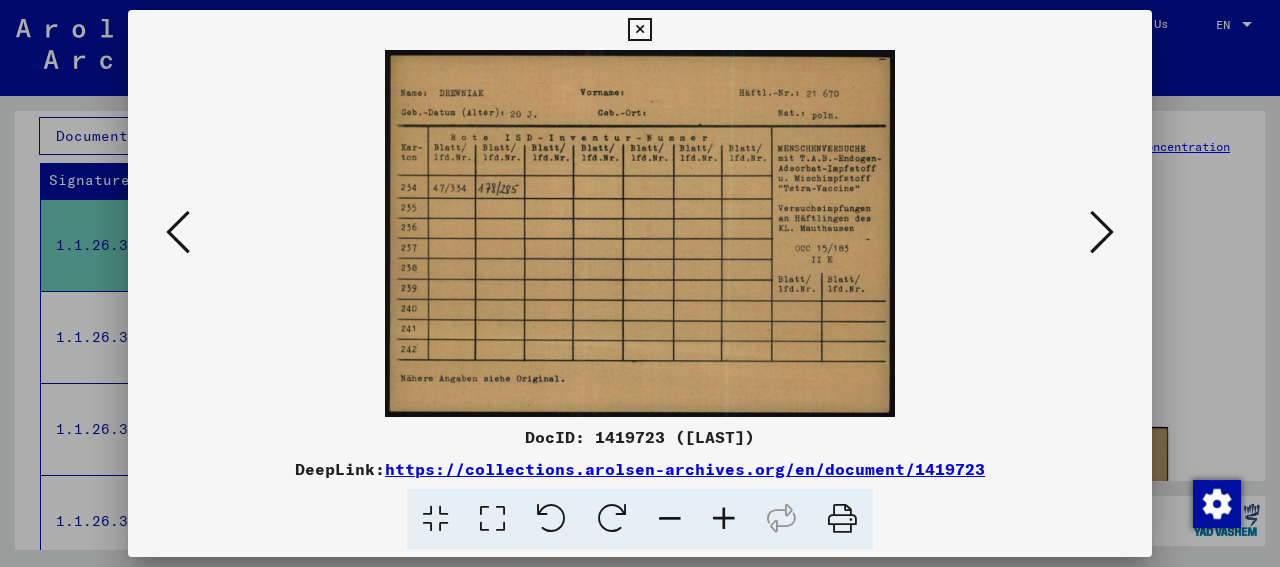 click at bounding box center (1102, 232) 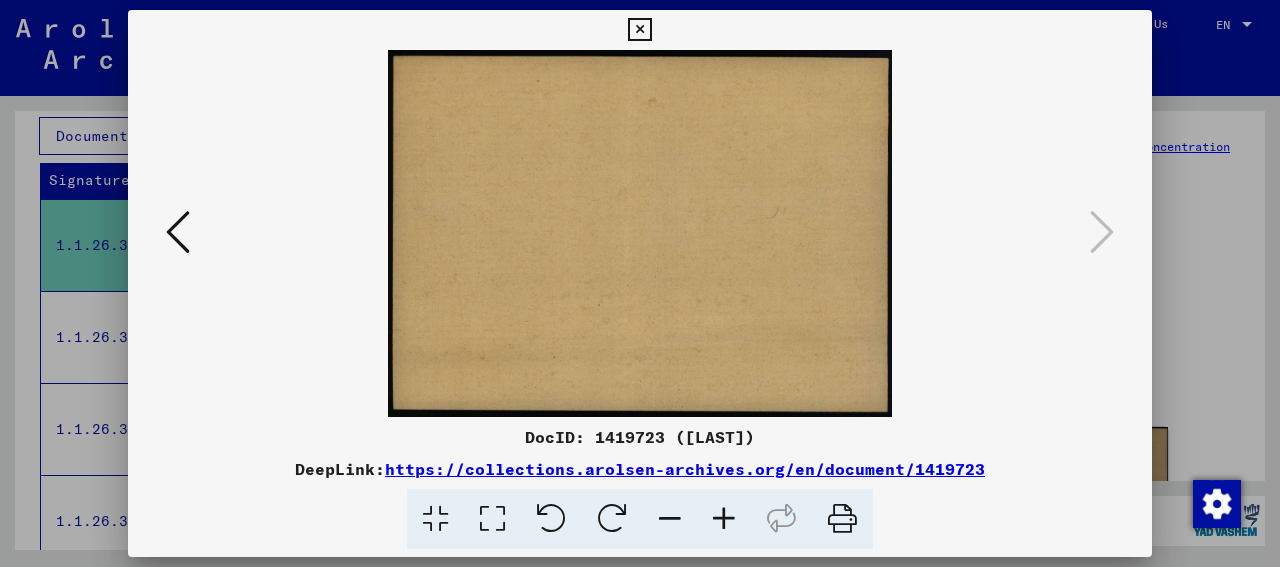 click at bounding box center (640, 283) 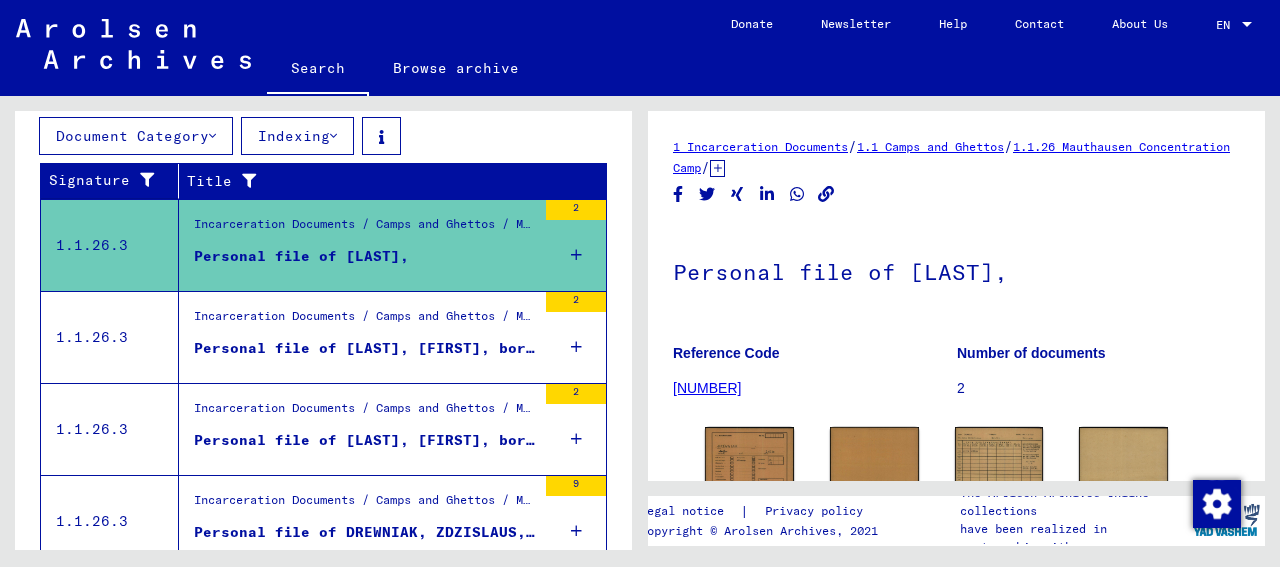 click on "Personal file of [LAST], [FIRST], born on [DATE]" at bounding box center [365, 348] 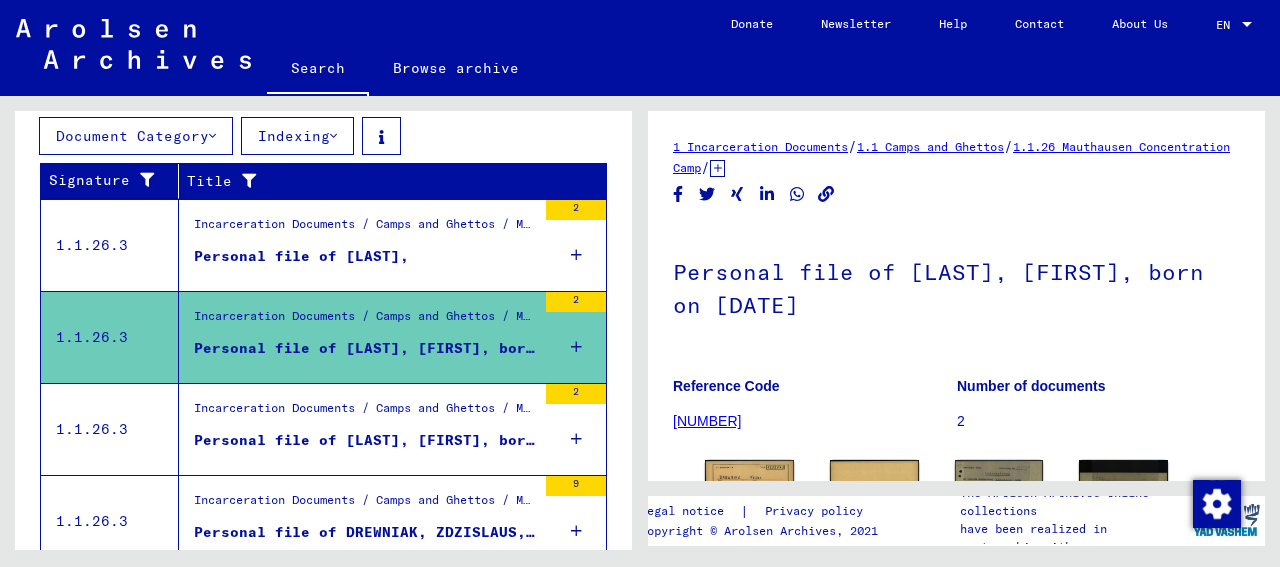 scroll, scrollTop: 0, scrollLeft: 0, axis: both 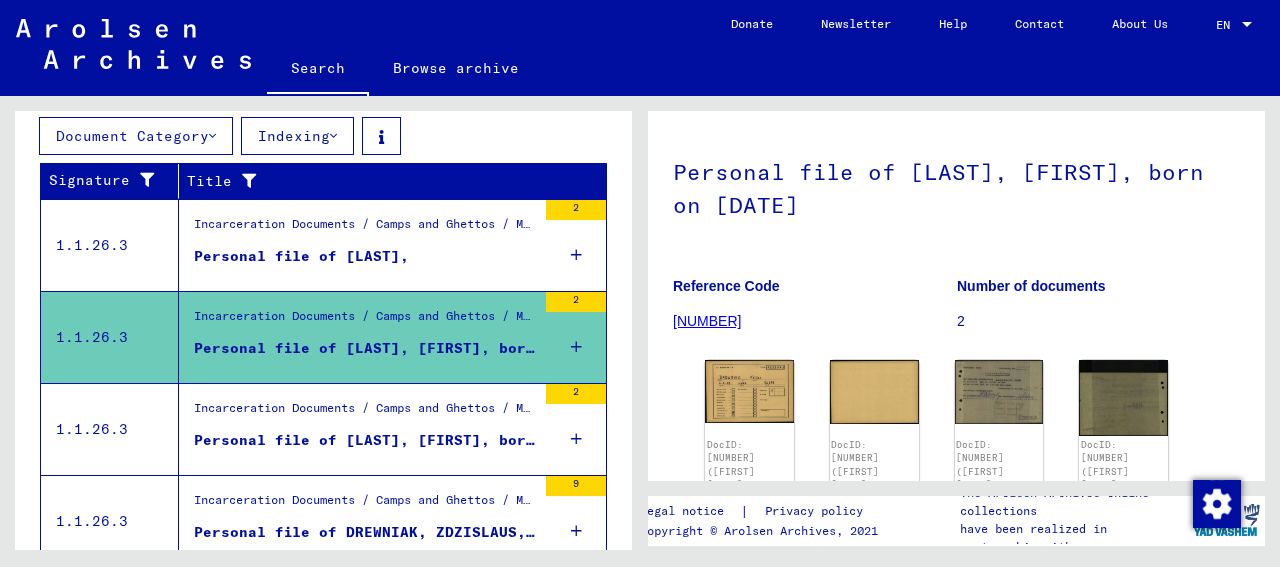 click on "Personal file of [LAST], [FIRST], born on [DATE]" at bounding box center [365, 440] 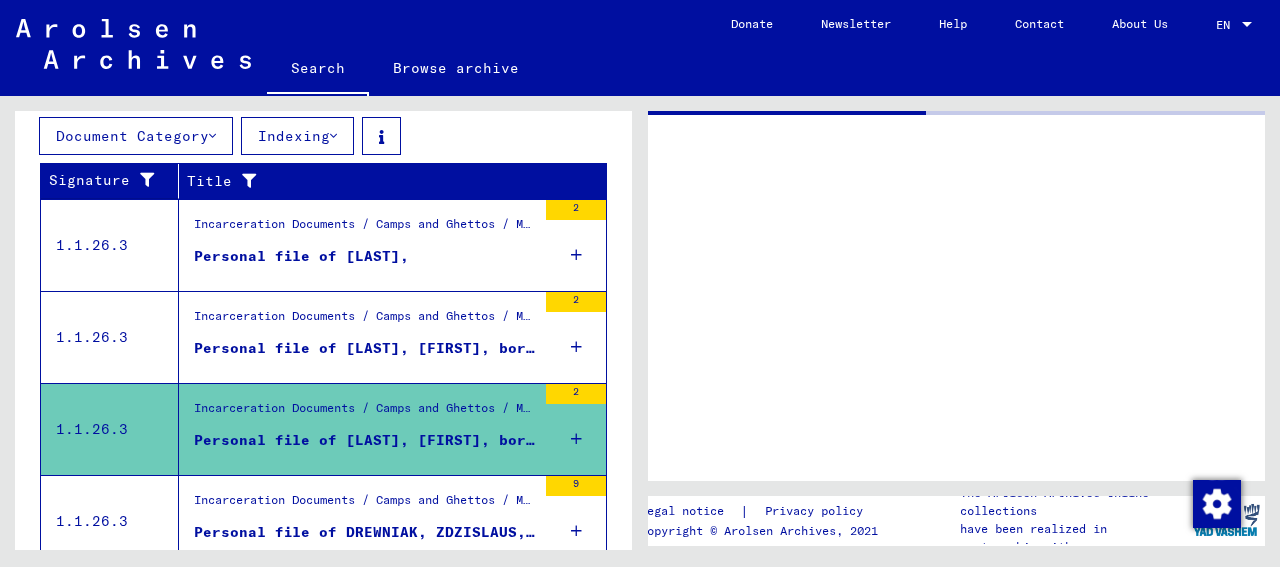 scroll, scrollTop: 0, scrollLeft: 0, axis: both 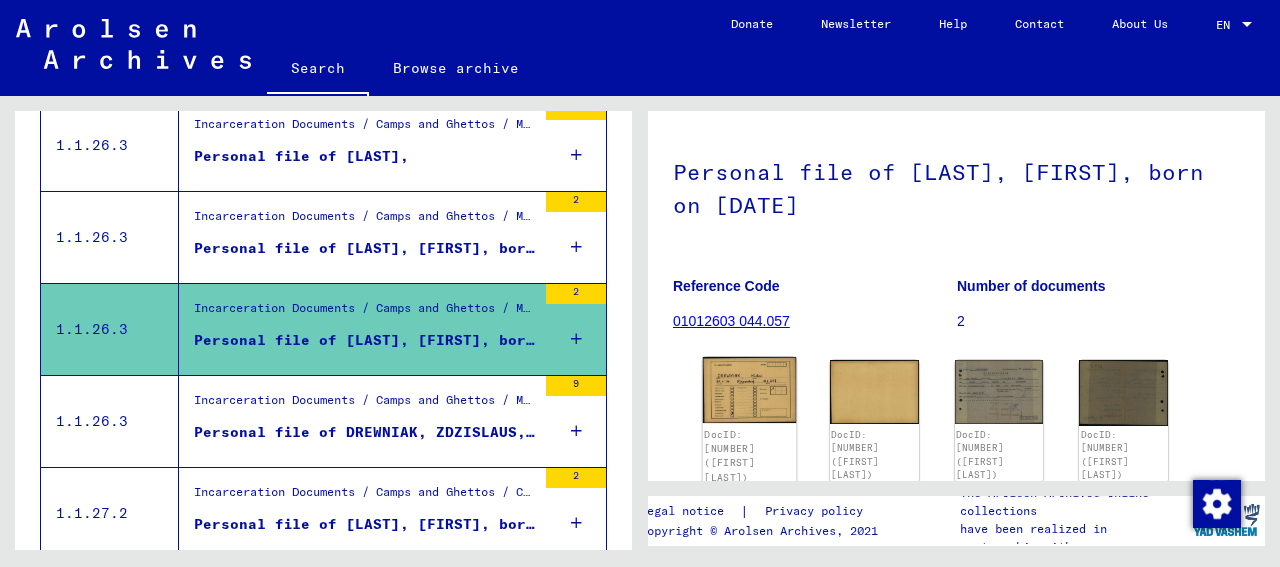 click 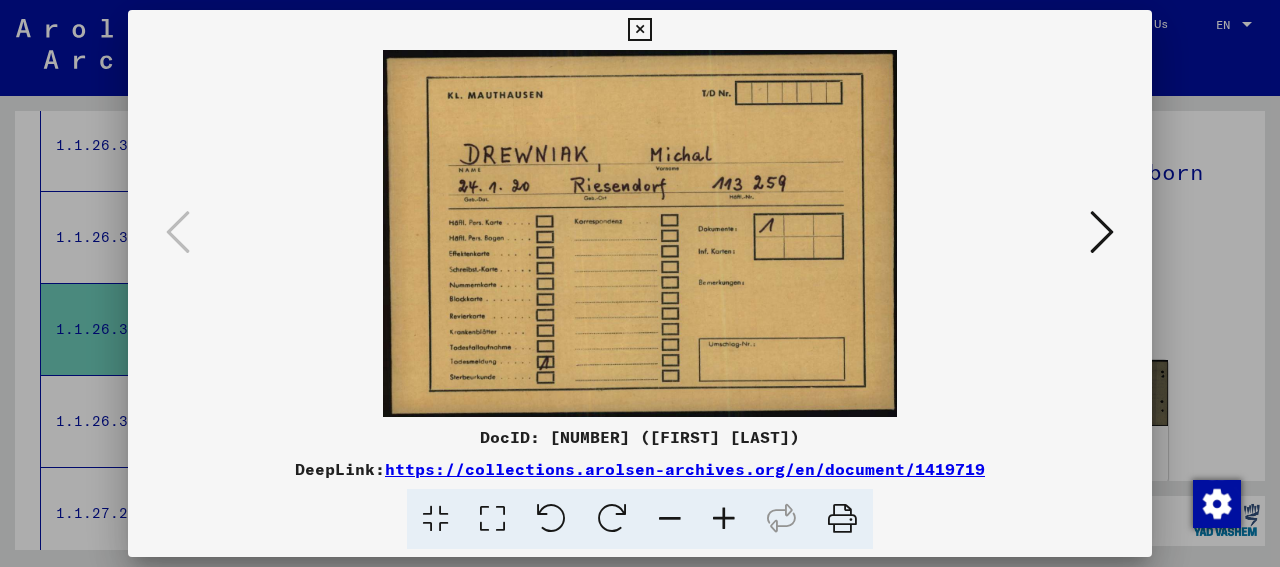 click at bounding box center (1102, 232) 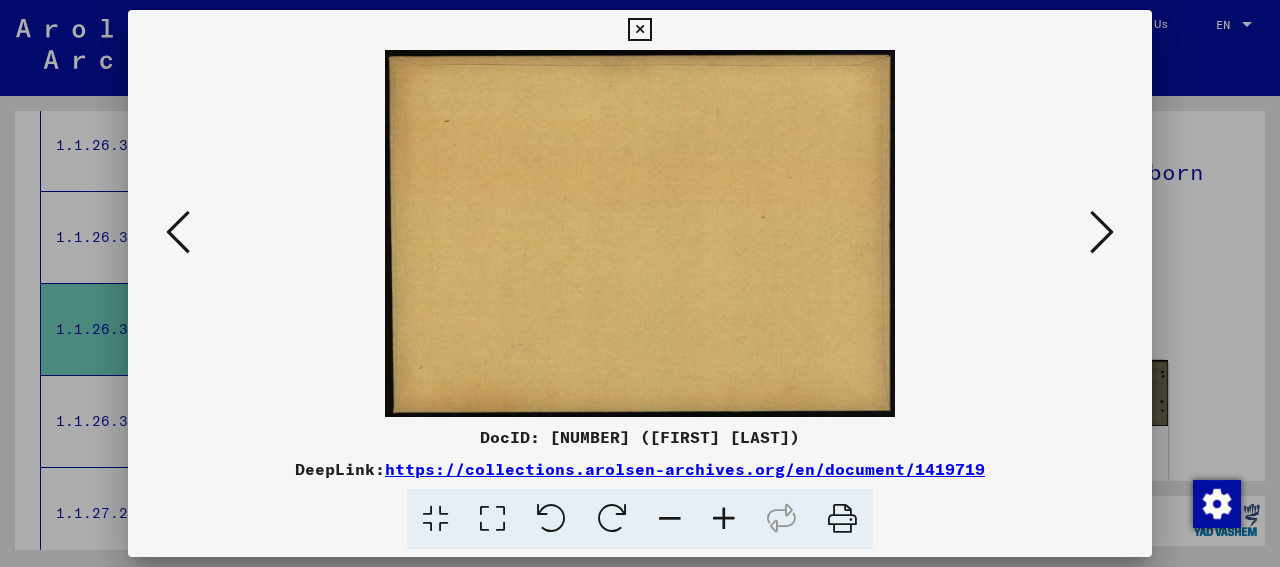 click at bounding box center [178, 232] 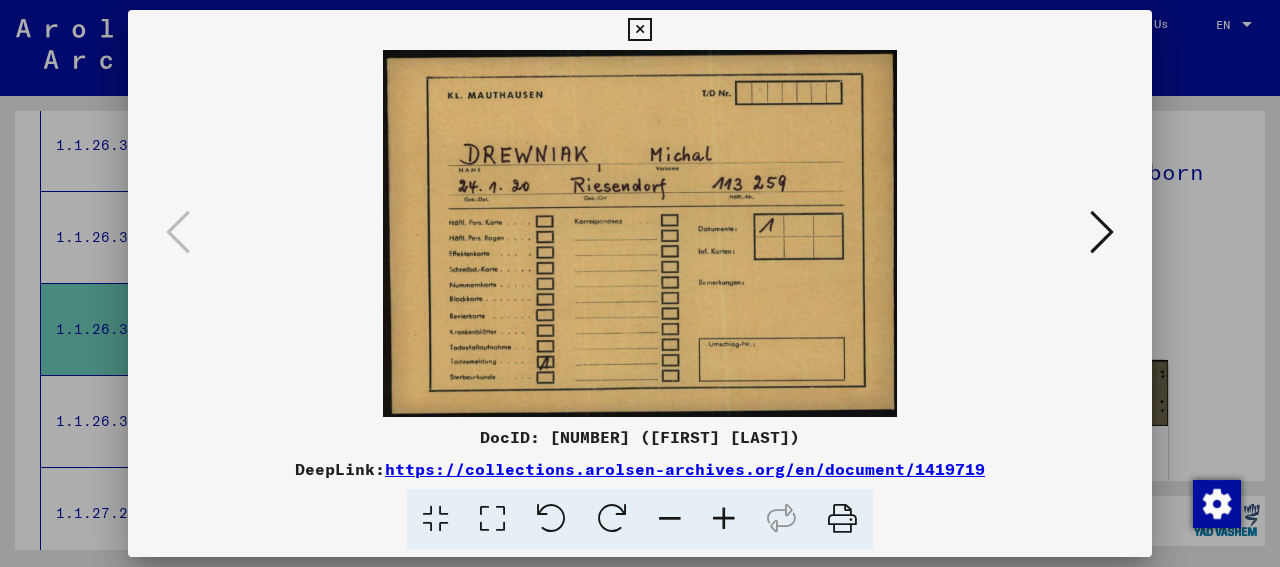 click at bounding box center (639, 30) 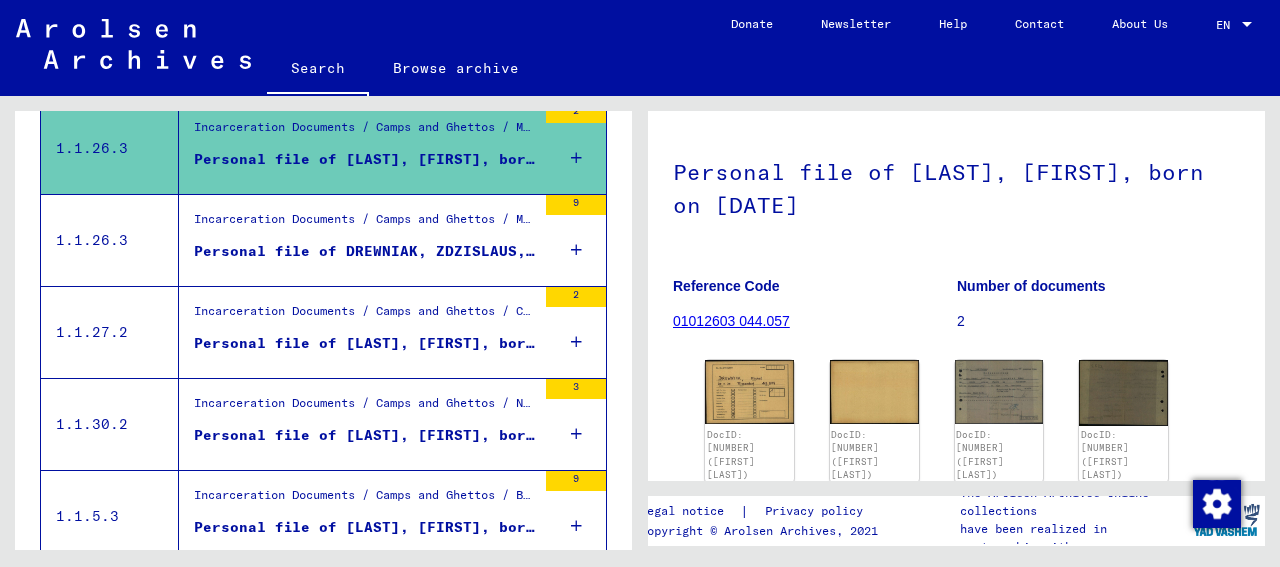 scroll, scrollTop: 702, scrollLeft: 0, axis: vertical 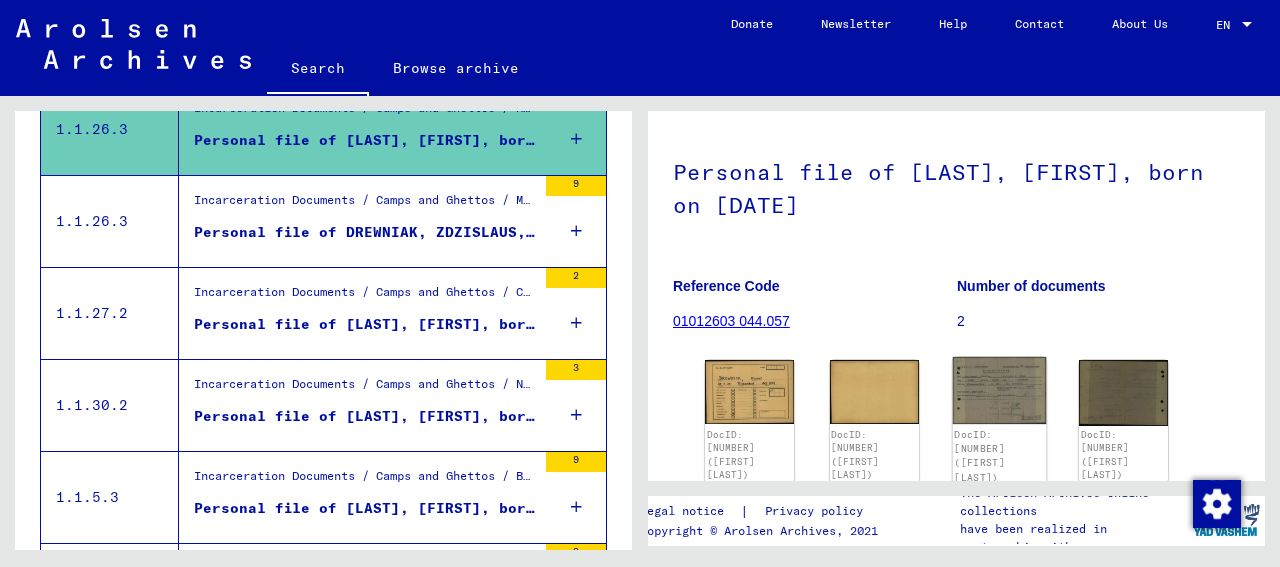 click 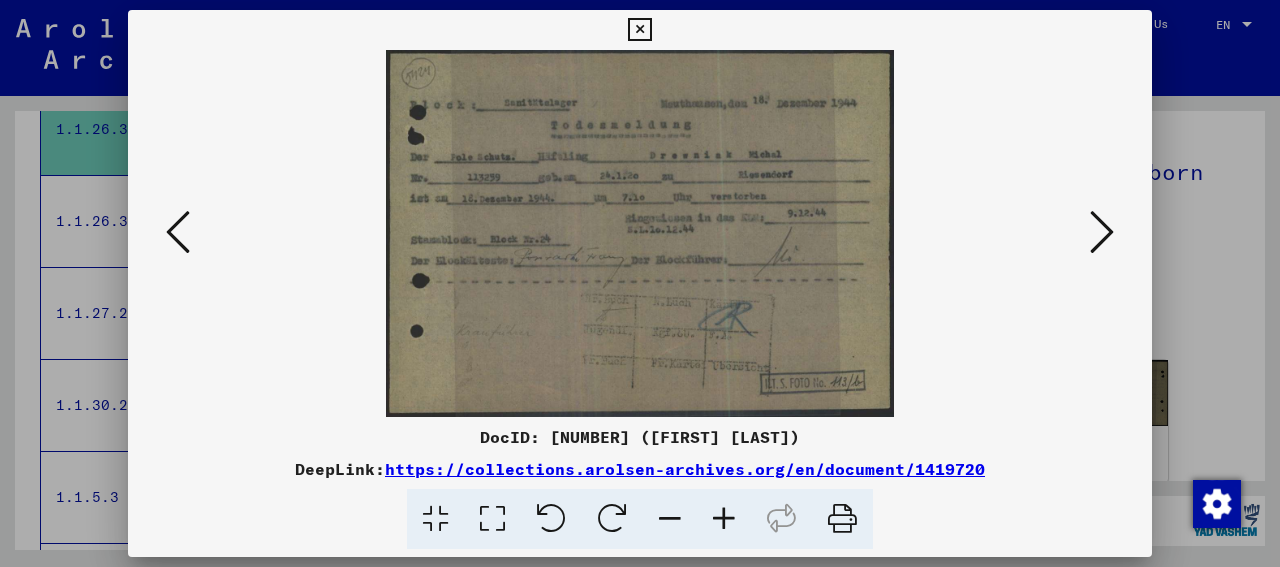click at bounding box center (639, 30) 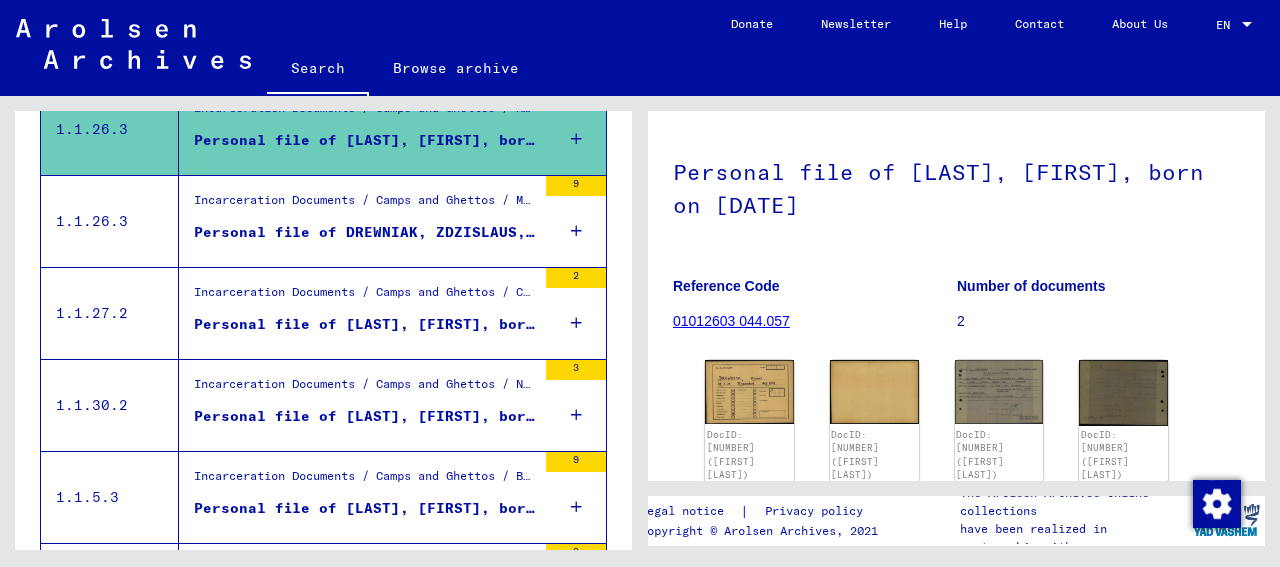 click on "Personal file of [LAST], [FIRST], born on [DATE]" at bounding box center (365, 324) 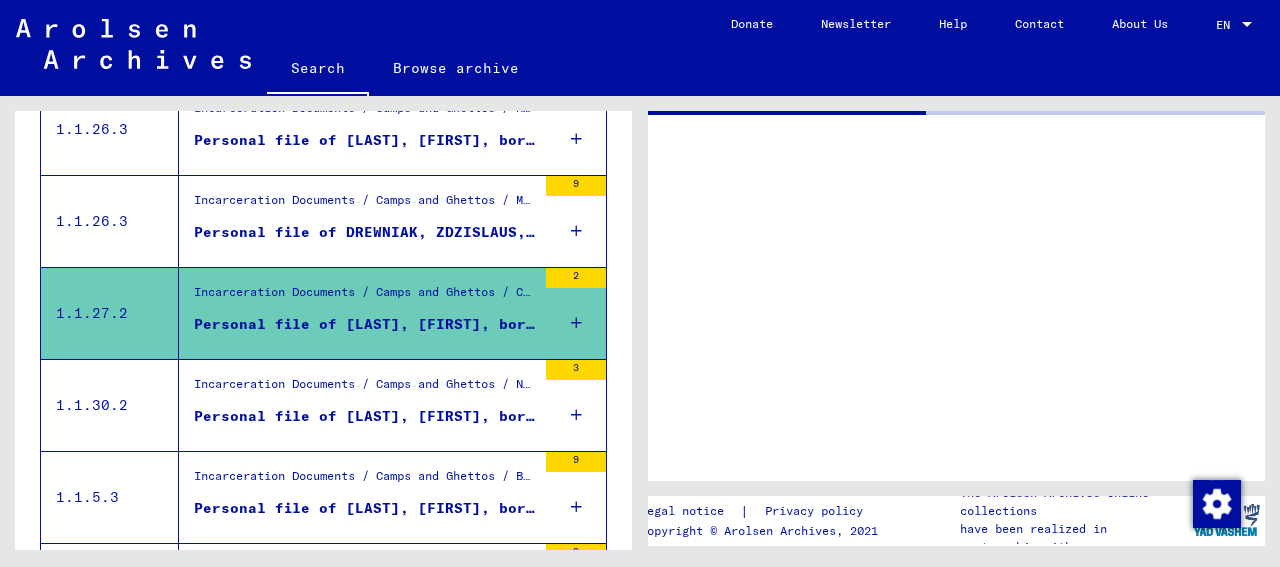 scroll, scrollTop: 0, scrollLeft: 0, axis: both 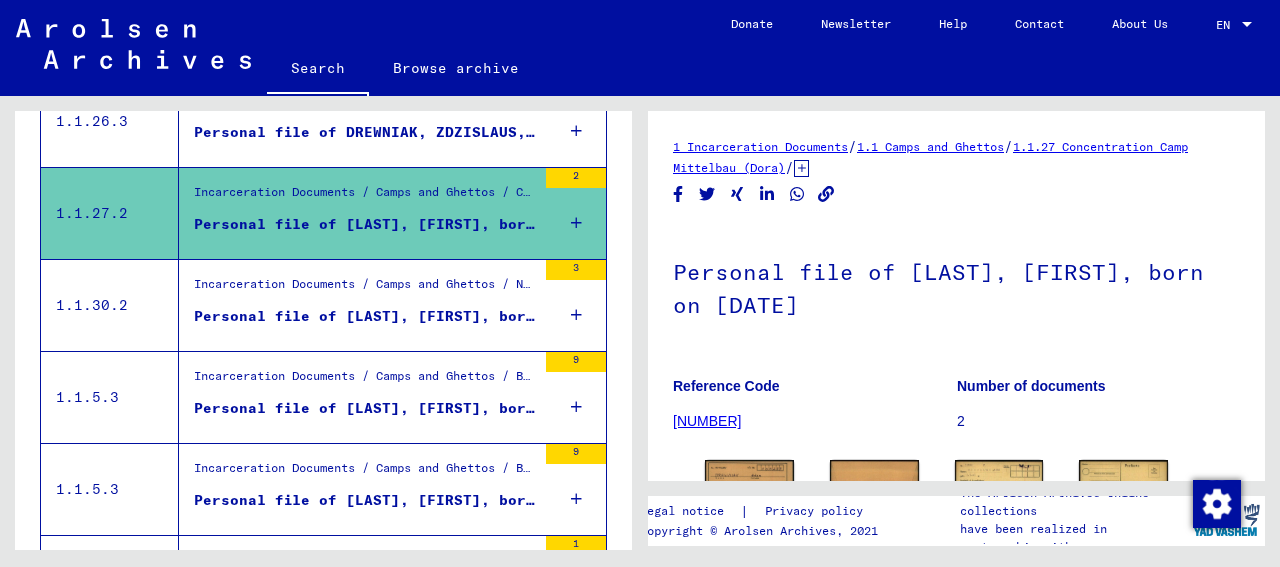 click on "Personal file of [LAST], [FIRST], born on [DATE]" at bounding box center (365, 316) 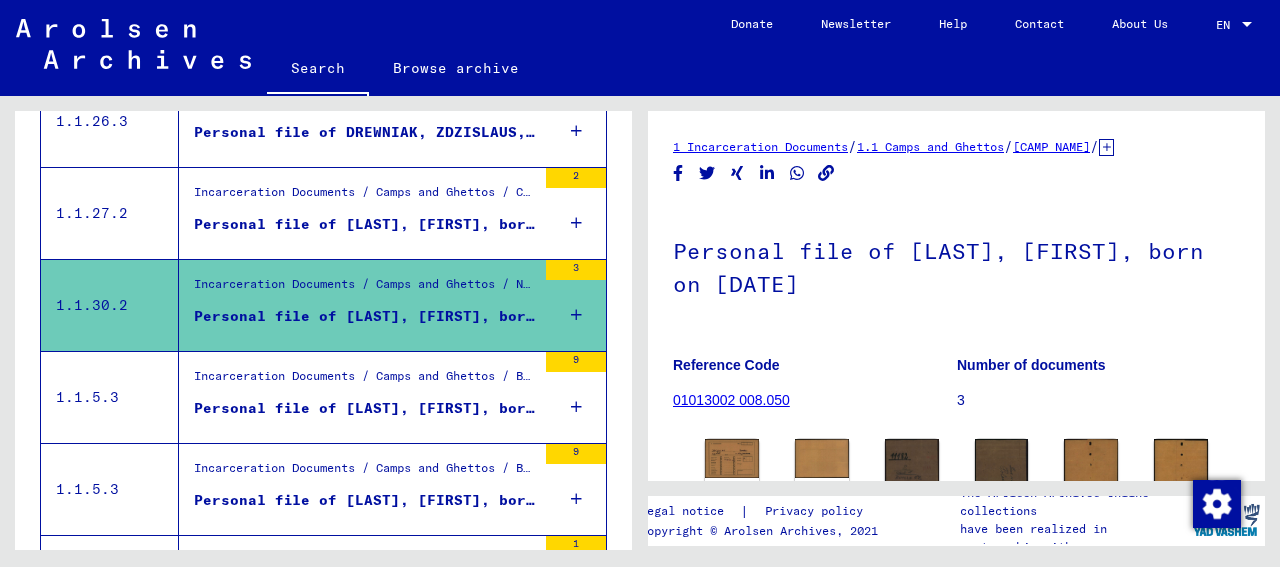 scroll, scrollTop: 0, scrollLeft: 0, axis: both 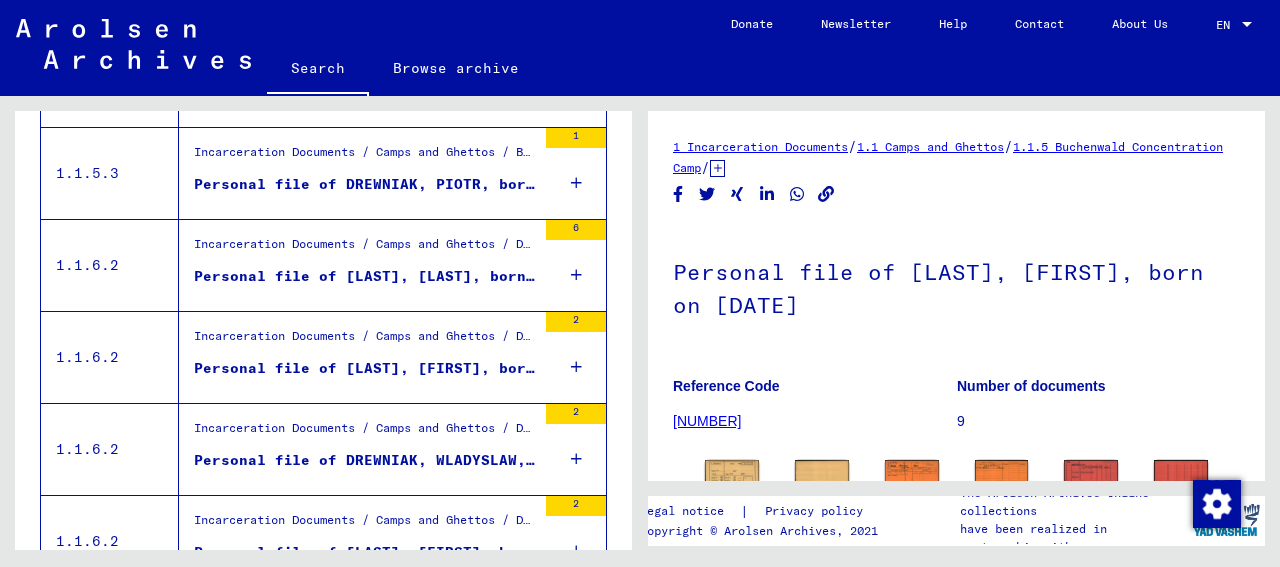 click on "Personal file of [LAST], [FIRST], born on [DATE]" at bounding box center (365, 368) 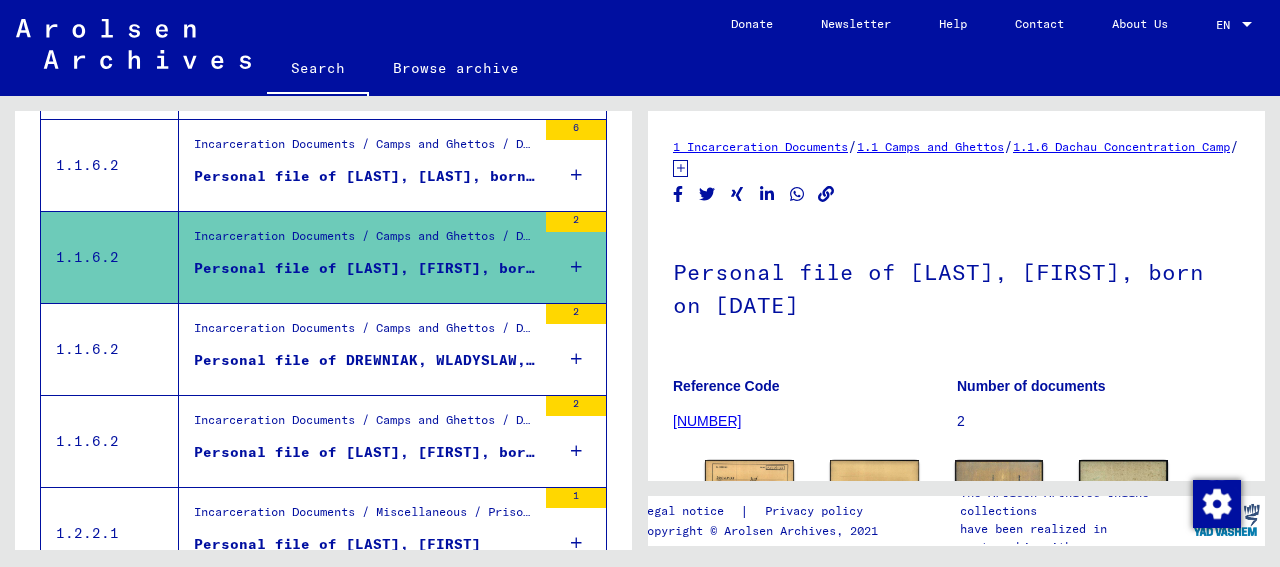 scroll, scrollTop: 1502, scrollLeft: 0, axis: vertical 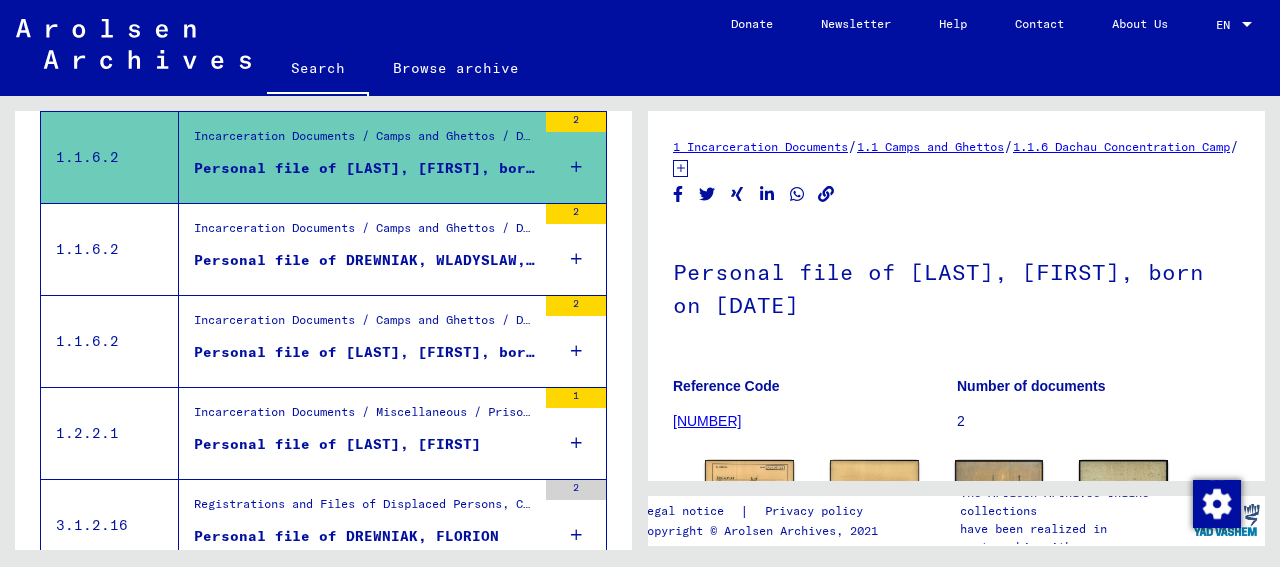 click on "Personal file of DREWNIAK, WLADYSLAW, born on [DATE]" at bounding box center [365, 260] 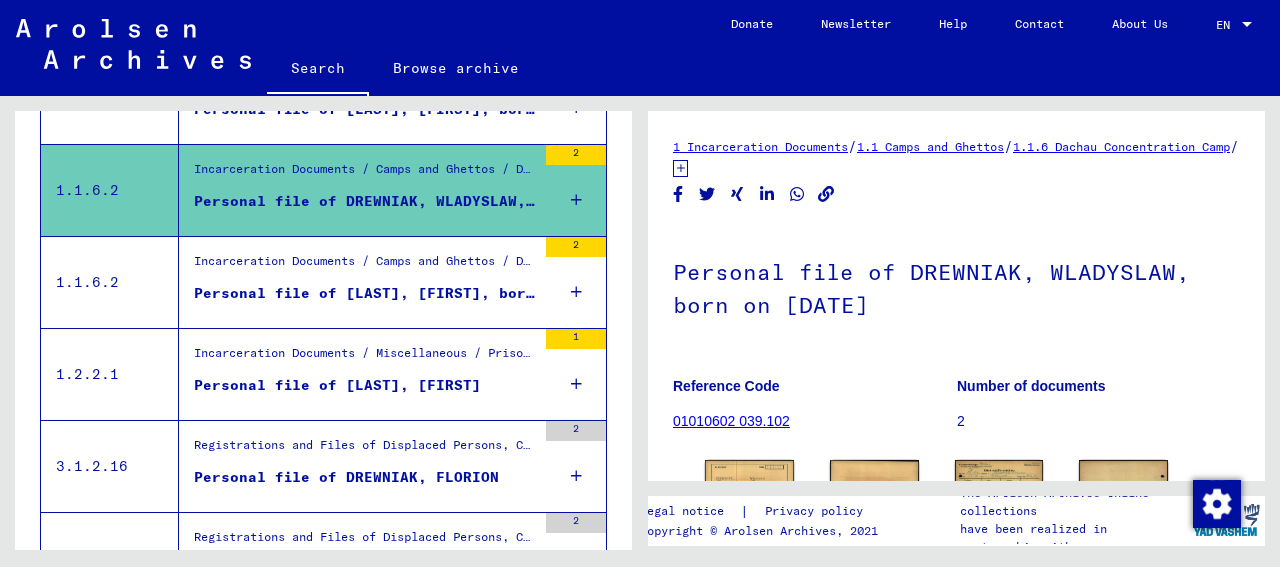 scroll, scrollTop: 1602, scrollLeft: 0, axis: vertical 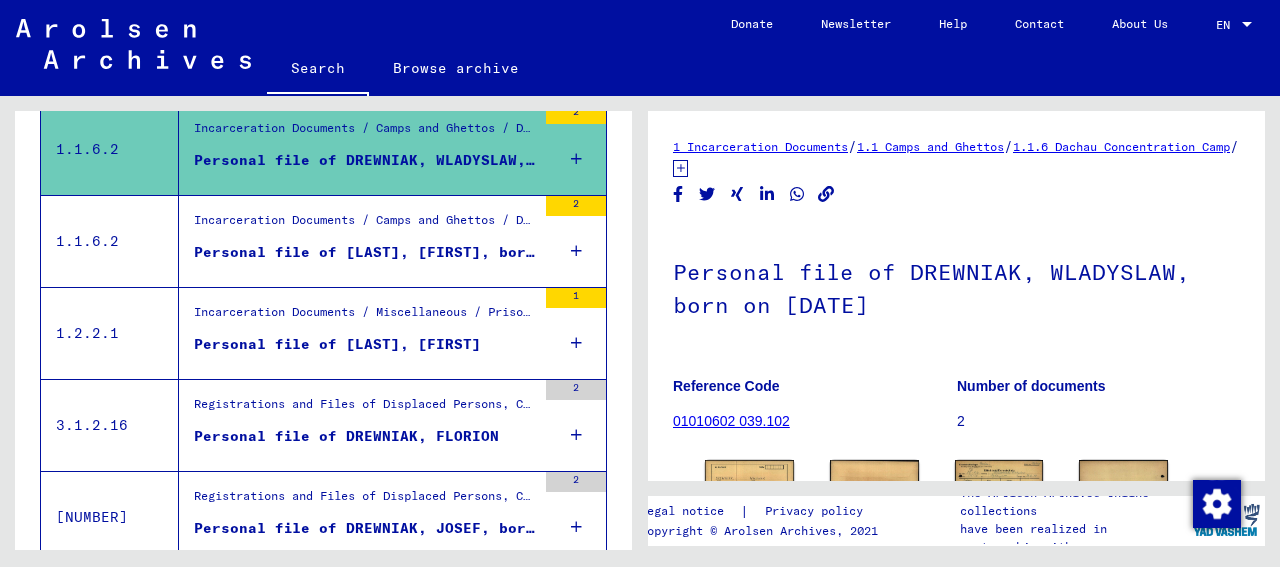 click on "Personal file of [LAST], [FIRST], born on [DATE]" at bounding box center [365, 252] 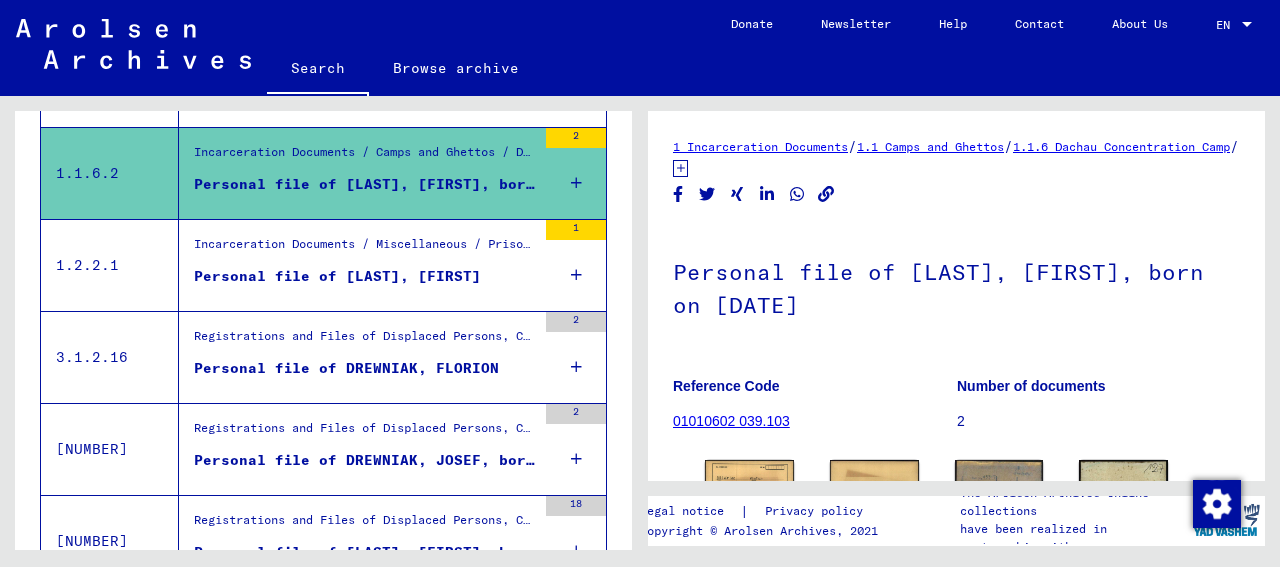 scroll, scrollTop: 1702, scrollLeft: 0, axis: vertical 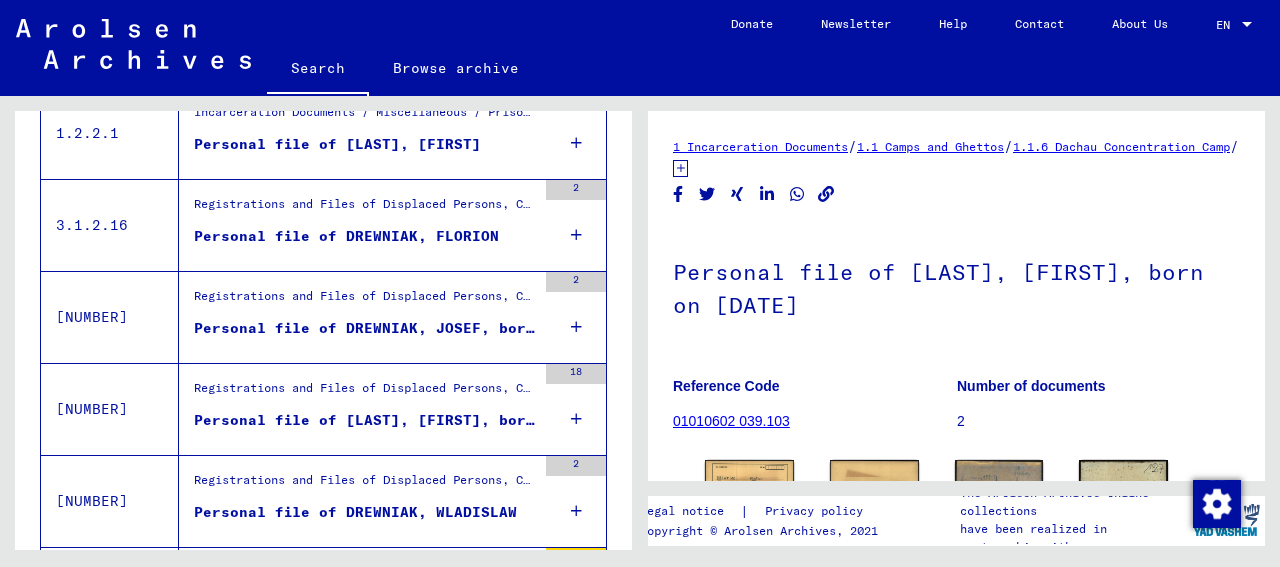 click on "Personal file of DREWNIAK, JOSEF, born on [DATE]" at bounding box center (365, 328) 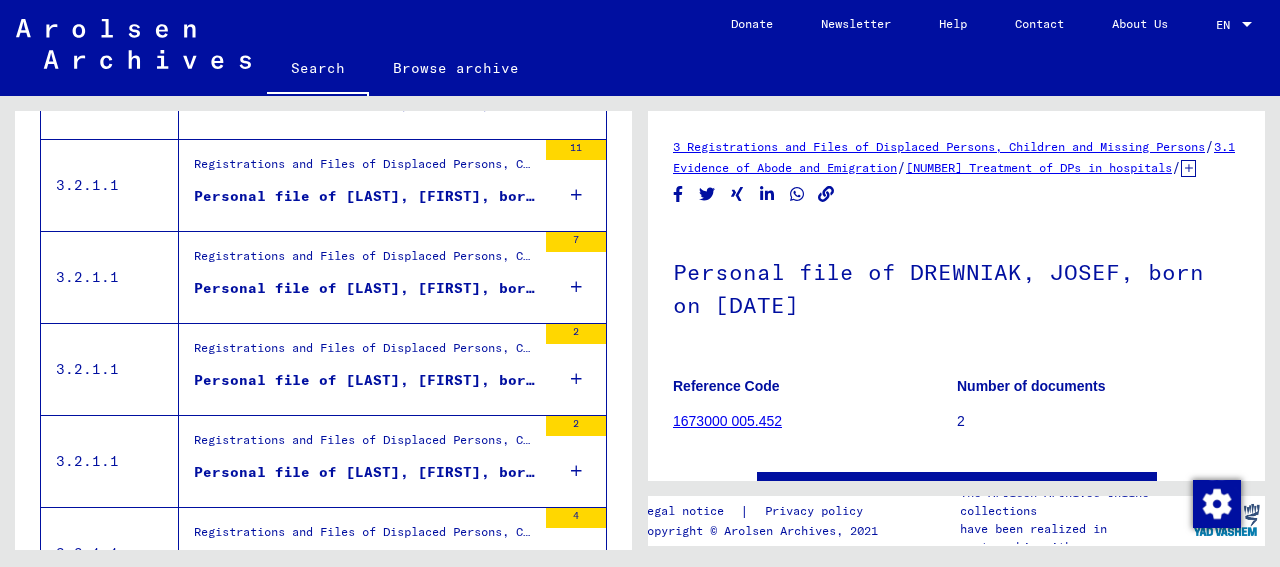 scroll, scrollTop: 2402, scrollLeft: 0, axis: vertical 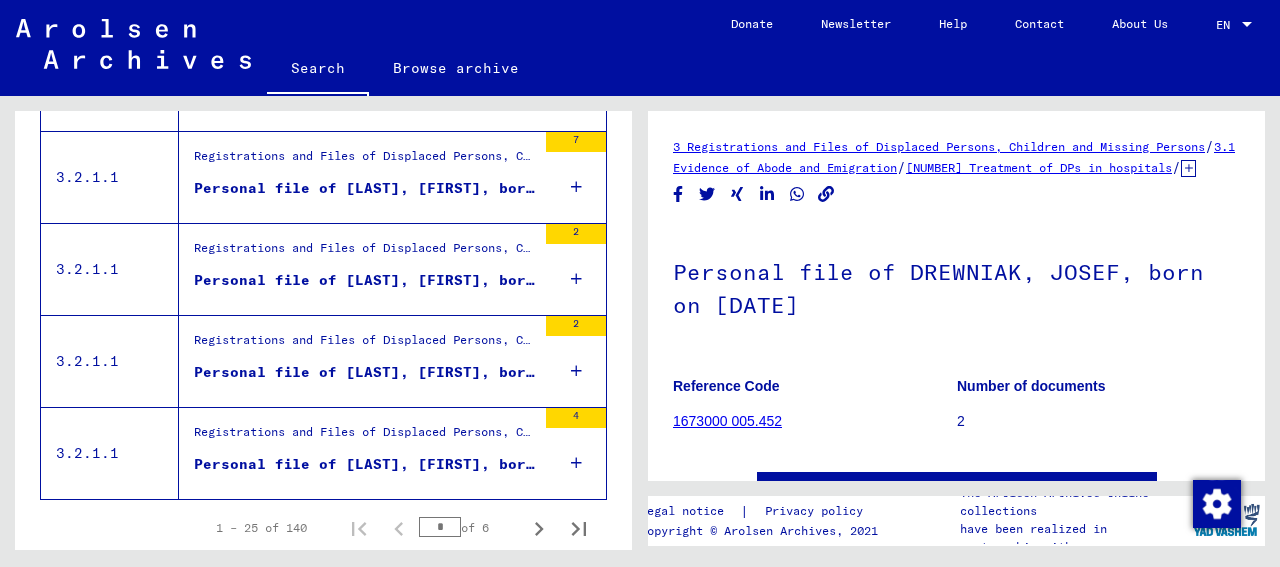 click on "Personal file of [LAST], [FIRST], born on [DATE], born in [PLACE] and of further persons" at bounding box center (365, 280) 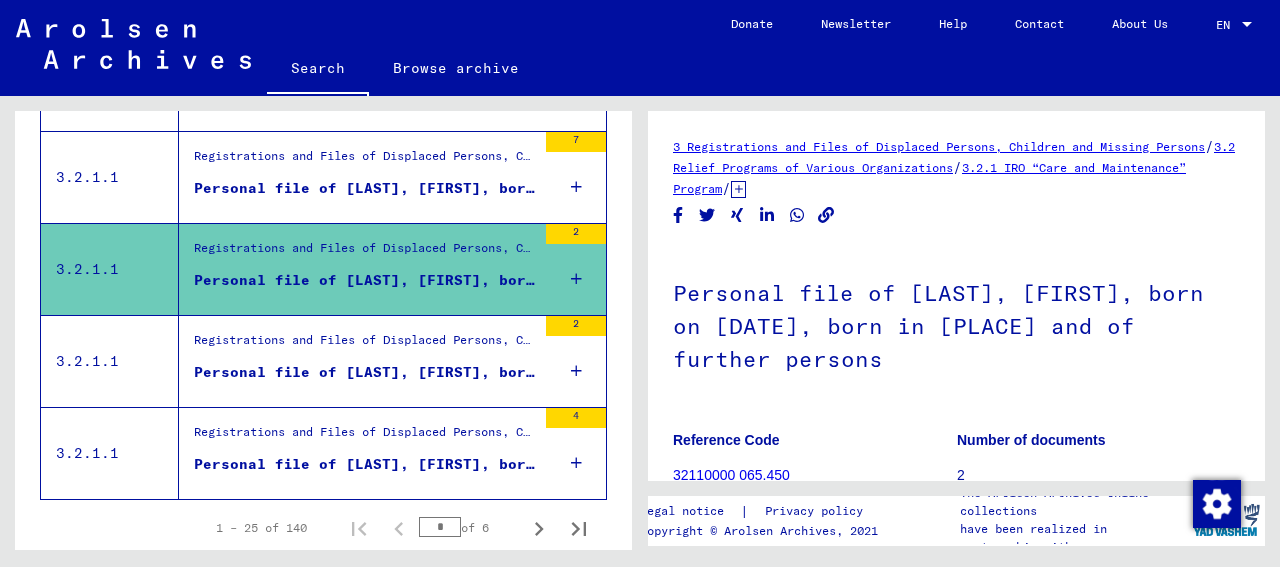 scroll, scrollTop: 0, scrollLeft: 0, axis: both 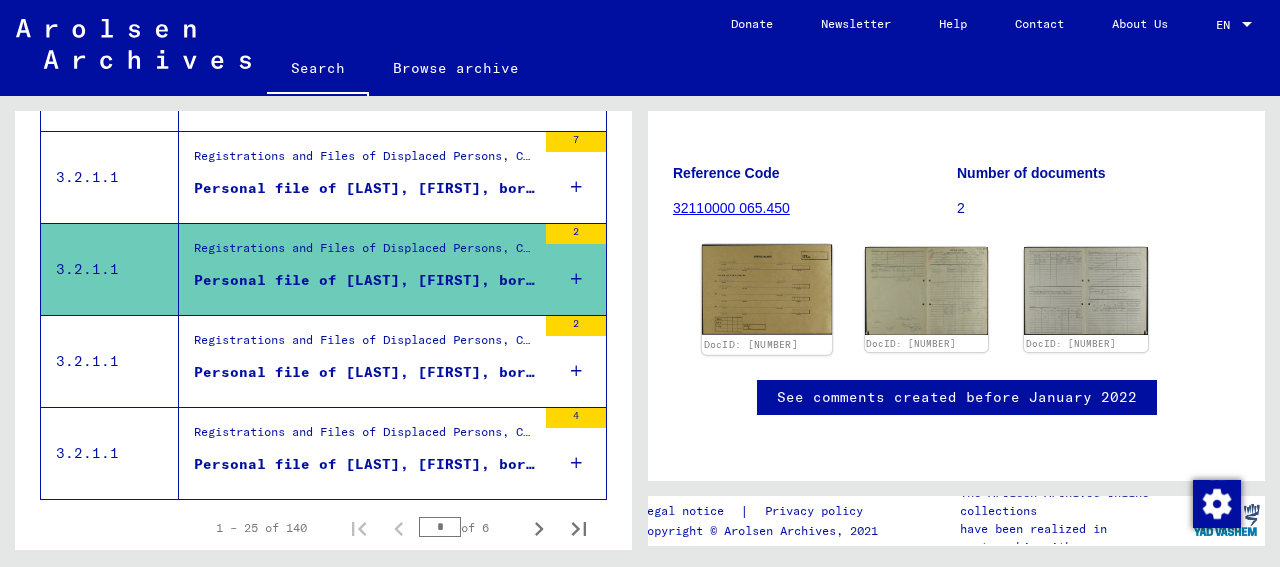 click 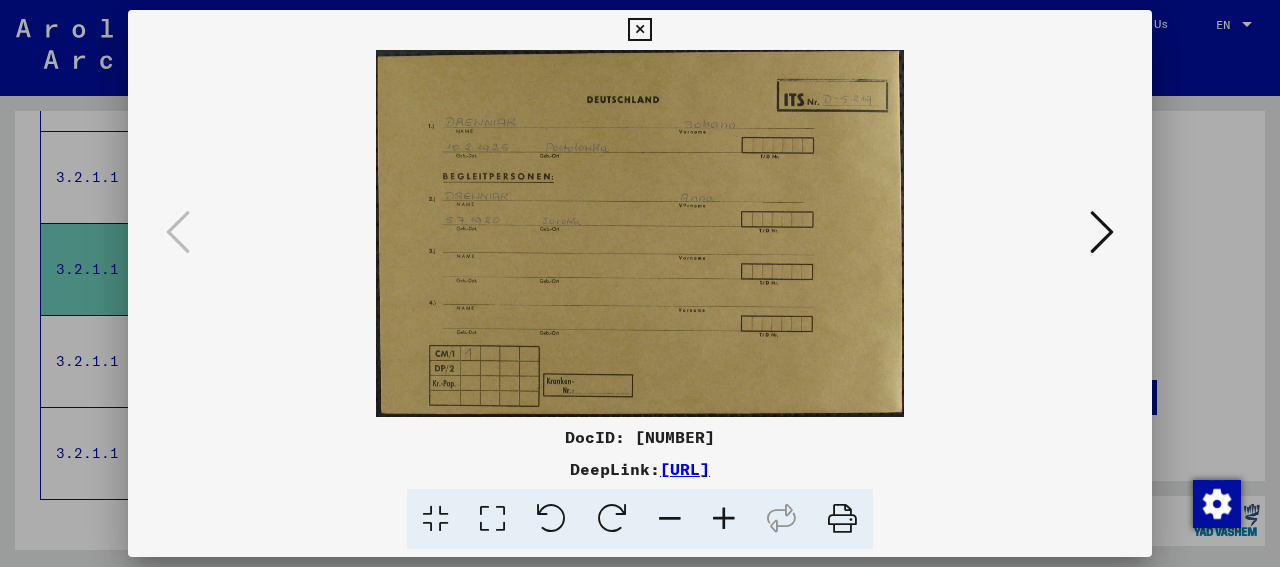 click at bounding box center (640, 233) 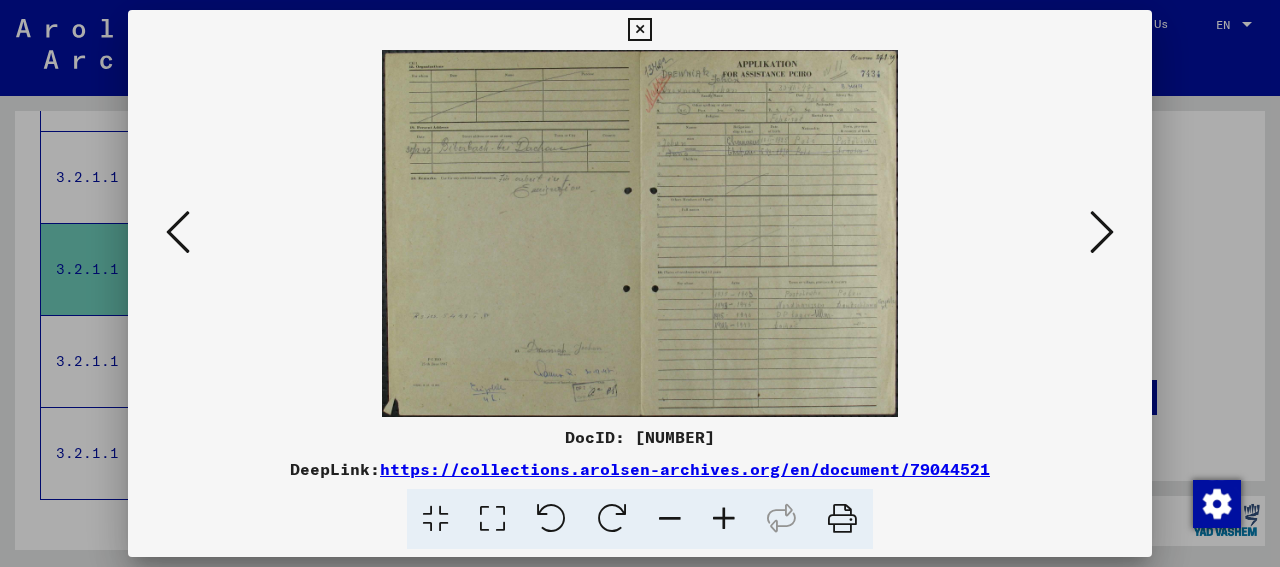 type 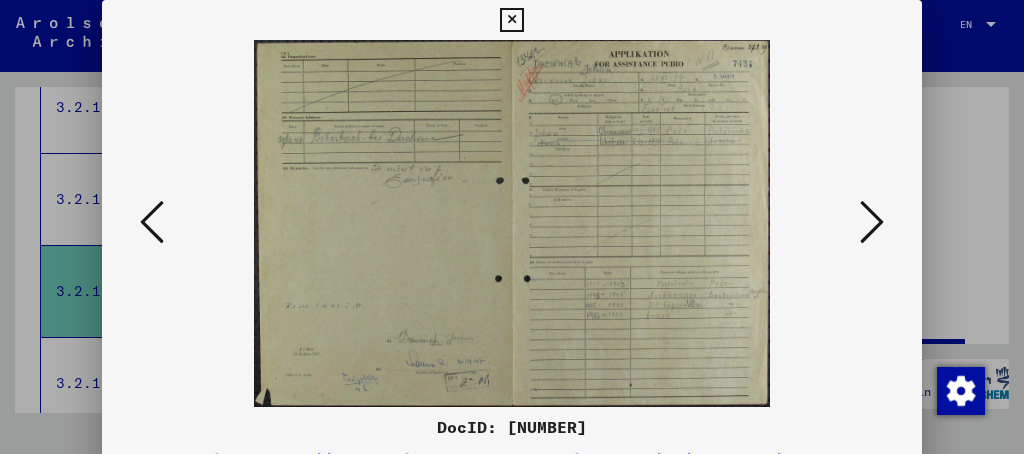 scroll, scrollTop: 2401, scrollLeft: 0, axis: vertical 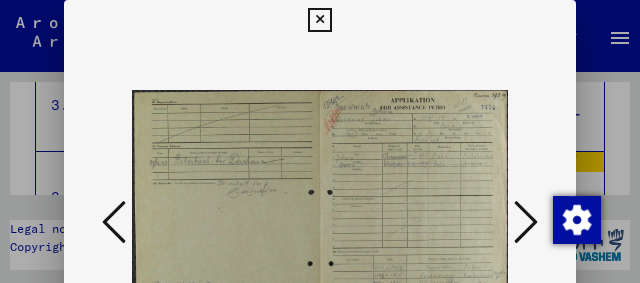 drag, startPoint x: 392, startPoint y: 158, endPoint x: 391, endPoint y: 132, distance: 26.019224 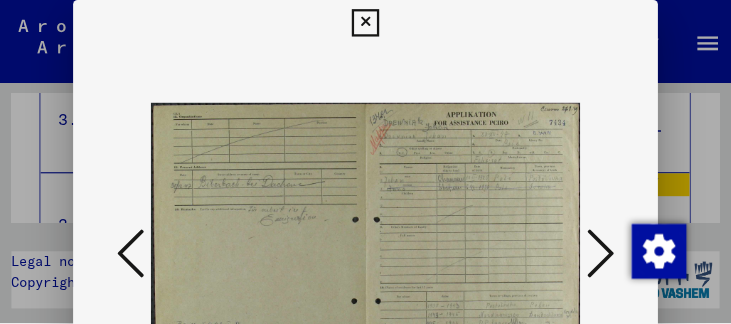 scroll, scrollTop: 2415, scrollLeft: 0, axis: vertical 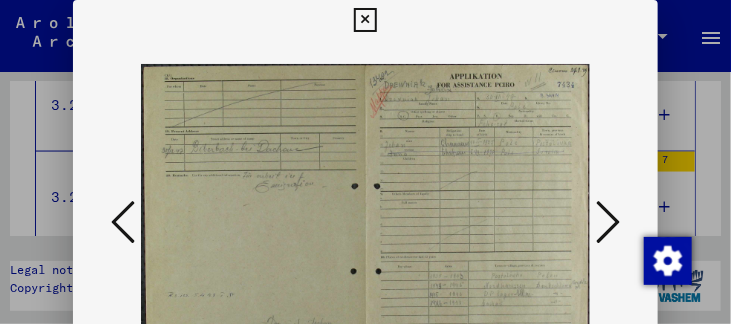 click at bounding box center (365, 20) 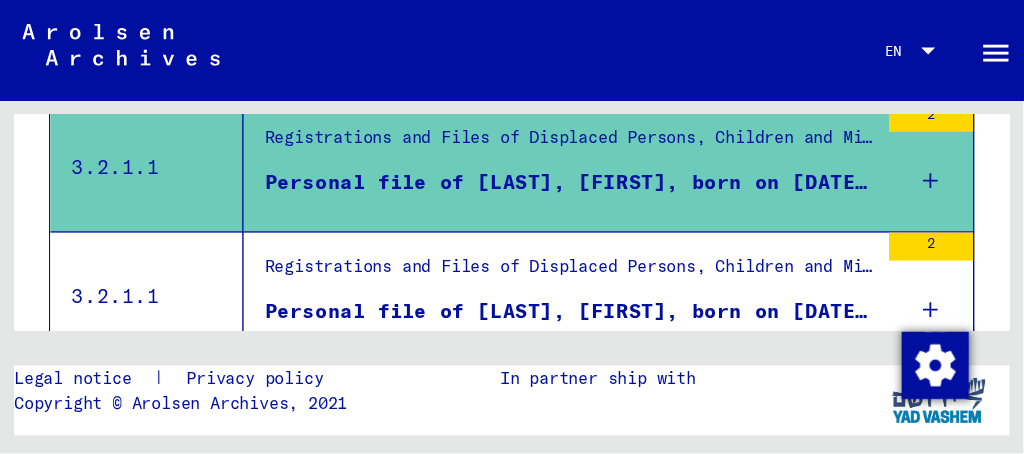 scroll, scrollTop: 2562, scrollLeft: 0, axis: vertical 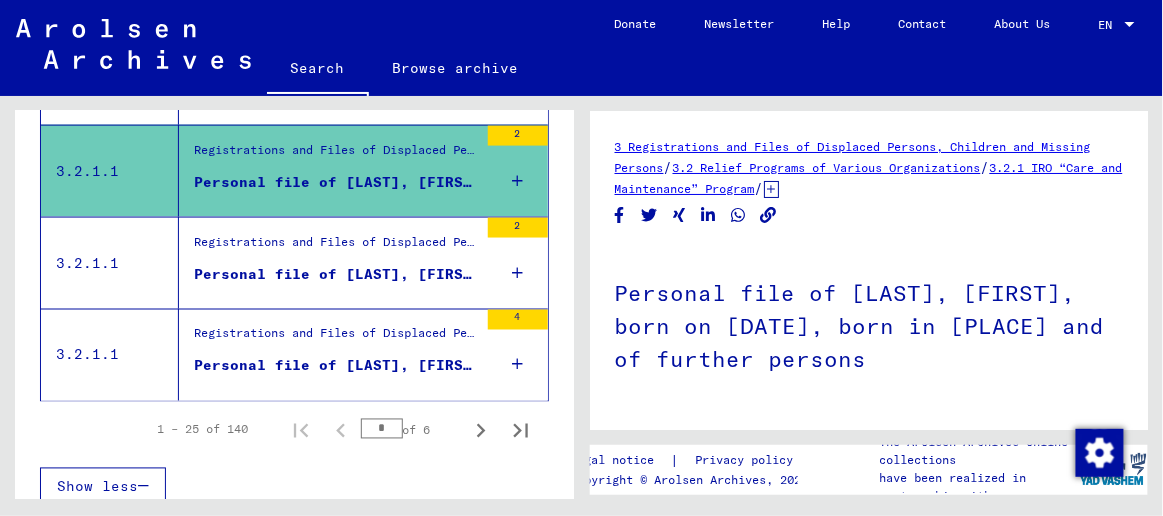click on "Registrations and Files of Displaced Persons, Children and Missing Persons / Relief Programs of Various Organizations / IRO “Care and Maintenance” Program / CM/1 Files originating in Germany / CM/1 files from Germany, A-Z / Files with names from DOWHAL" at bounding box center [336, 247] 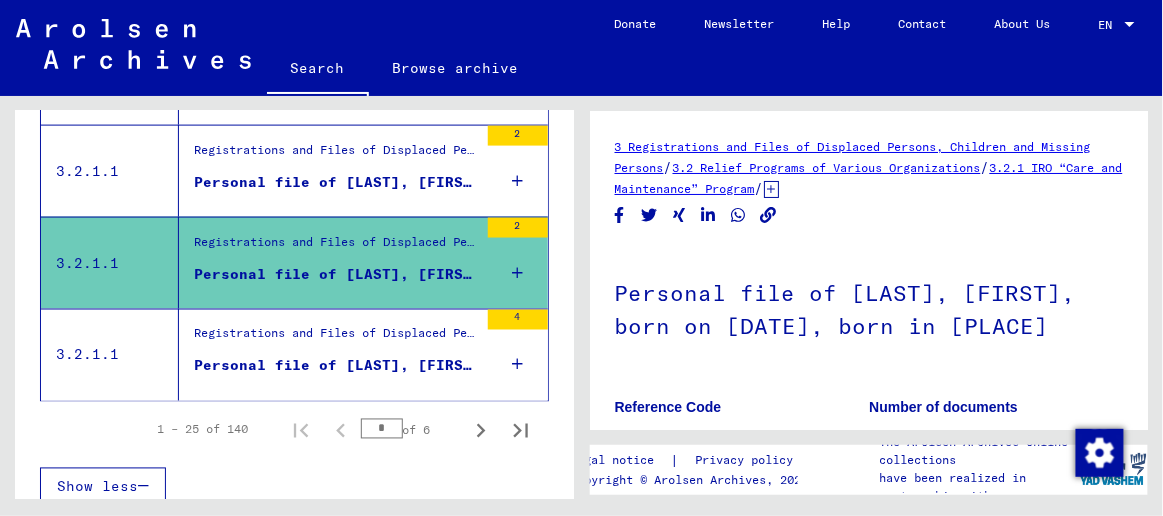 scroll, scrollTop: 0, scrollLeft: 0, axis: both 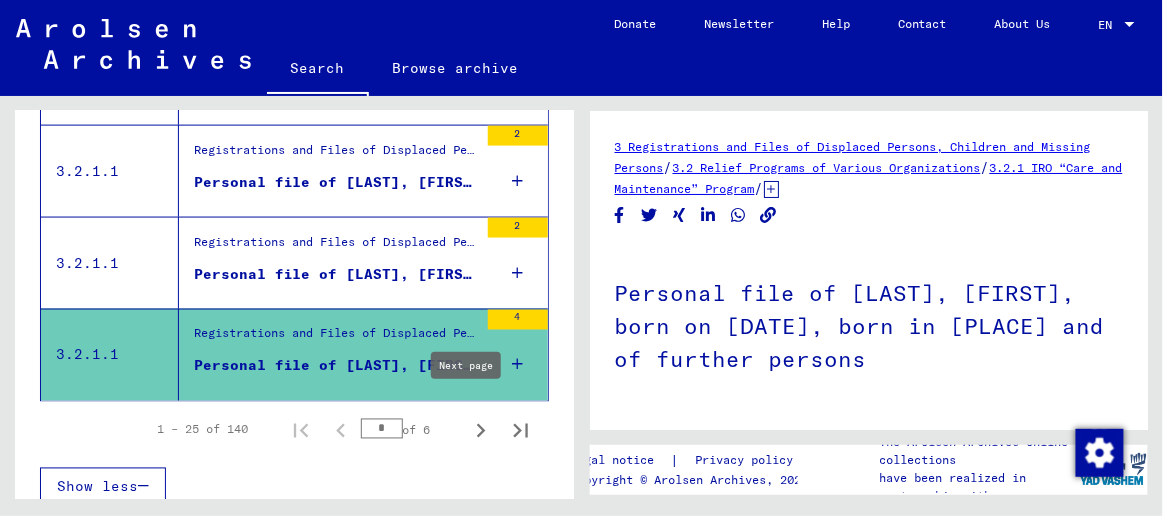 click 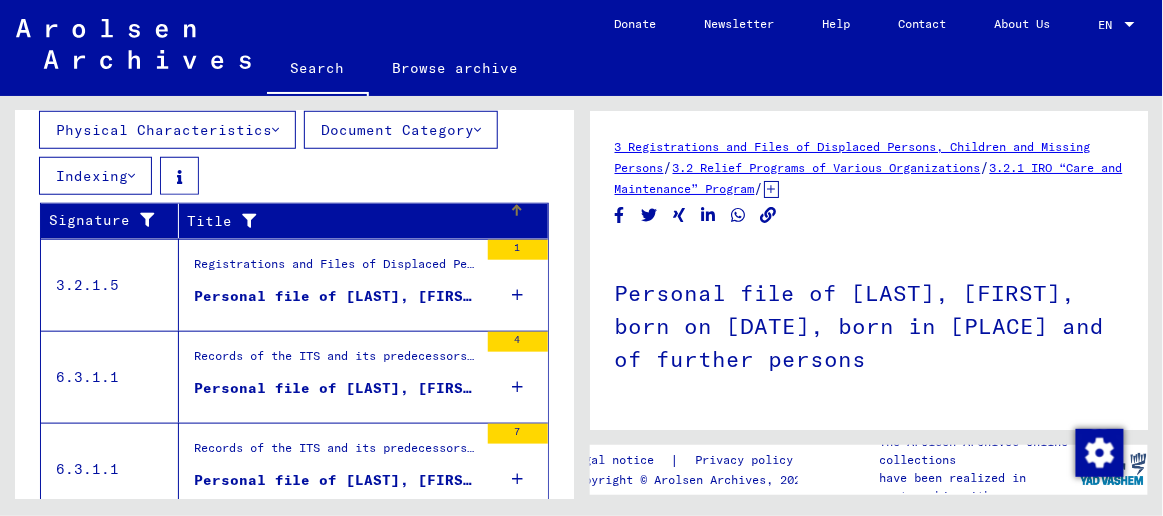 scroll, scrollTop: 364, scrollLeft: 0, axis: vertical 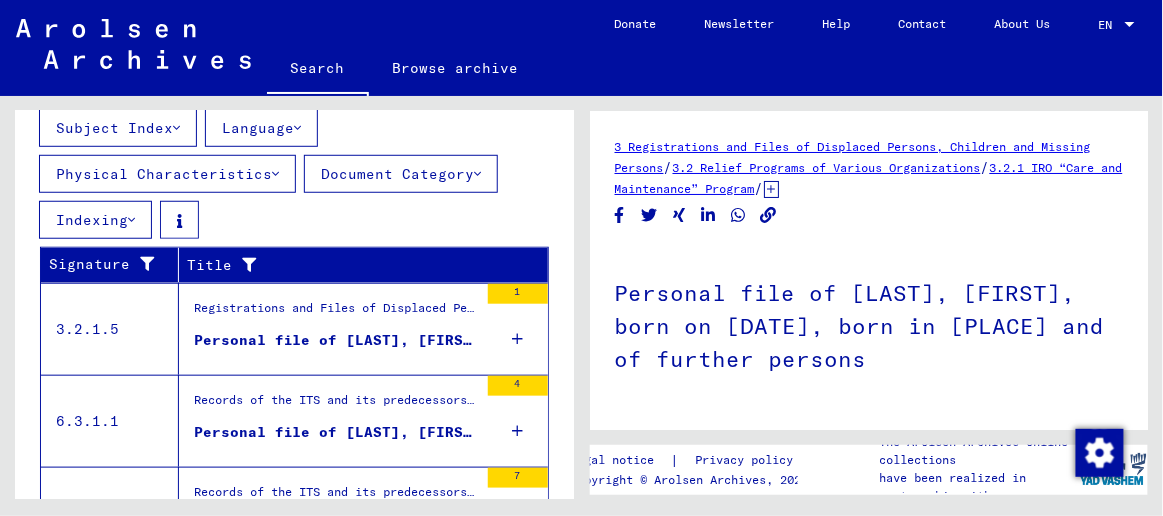 click on "Registrations and Files of Displaced Persons, Children and Missing Persons / Relief Programs of Various Organizations / IRO “Care and Maintenance” Program / CM/1 opposition proceedings, IRO Bureau Geneva / Decisions of the Review Board of the PCIRO and IRO about appeals against      rejected applications for aid / Files with names from [LAST]" at bounding box center [336, 313] 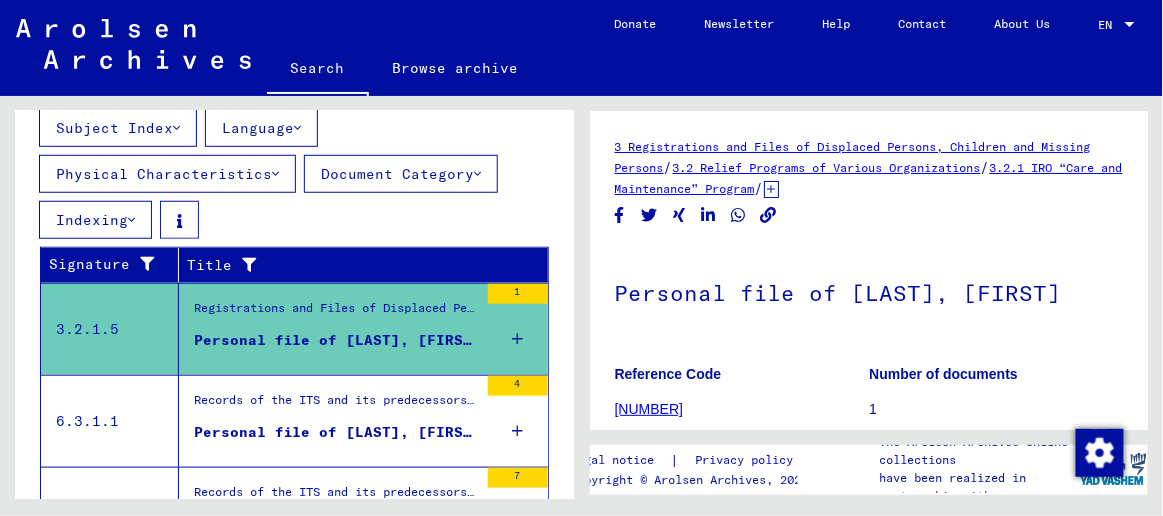 scroll, scrollTop: 0, scrollLeft: 0, axis: both 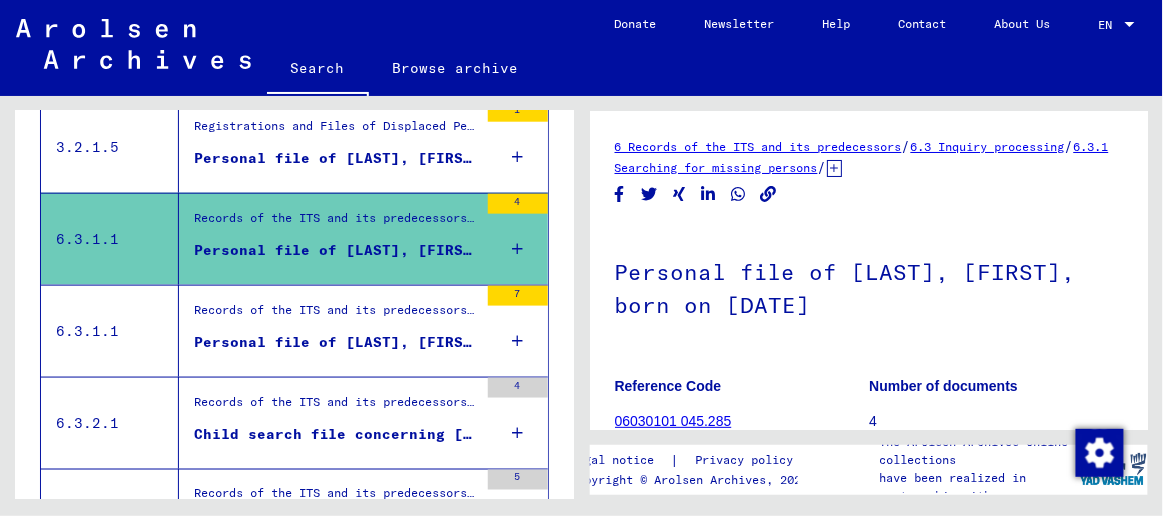 click on "Personal file of [LAST], [FIRST]" at bounding box center (336, 342) 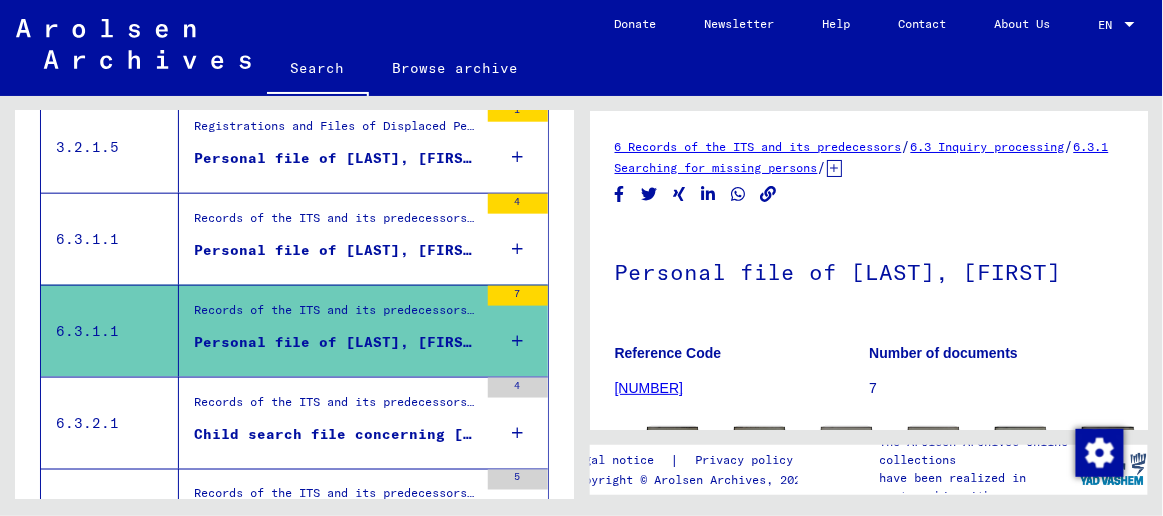 scroll, scrollTop: 0, scrollLeft: 0, axis: both 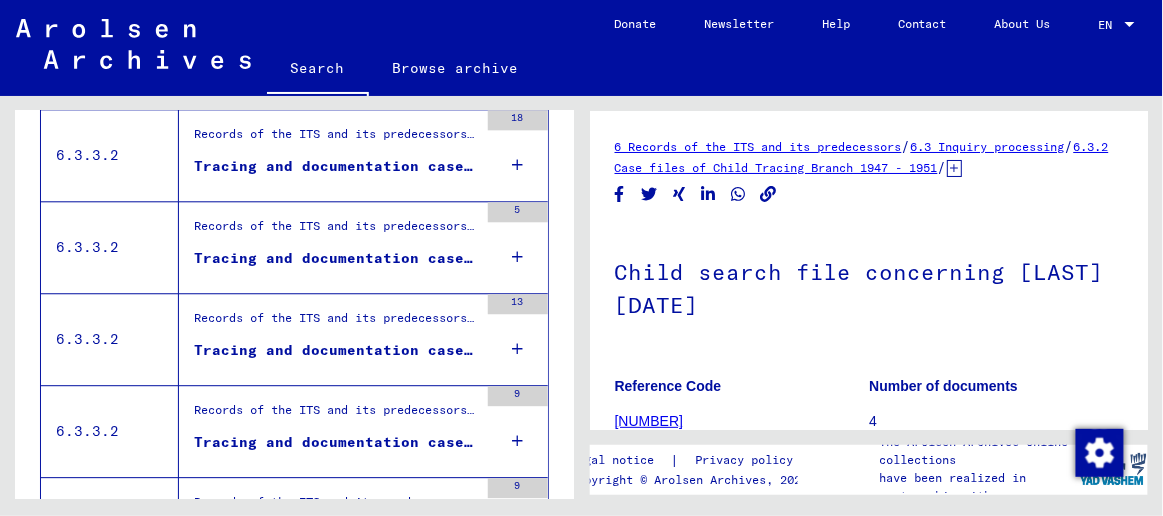 click on "Tracing and documentation case no. [NUMBER] for [LAST], [FIRST] born [DATE]" at bounding box center [336, 350] 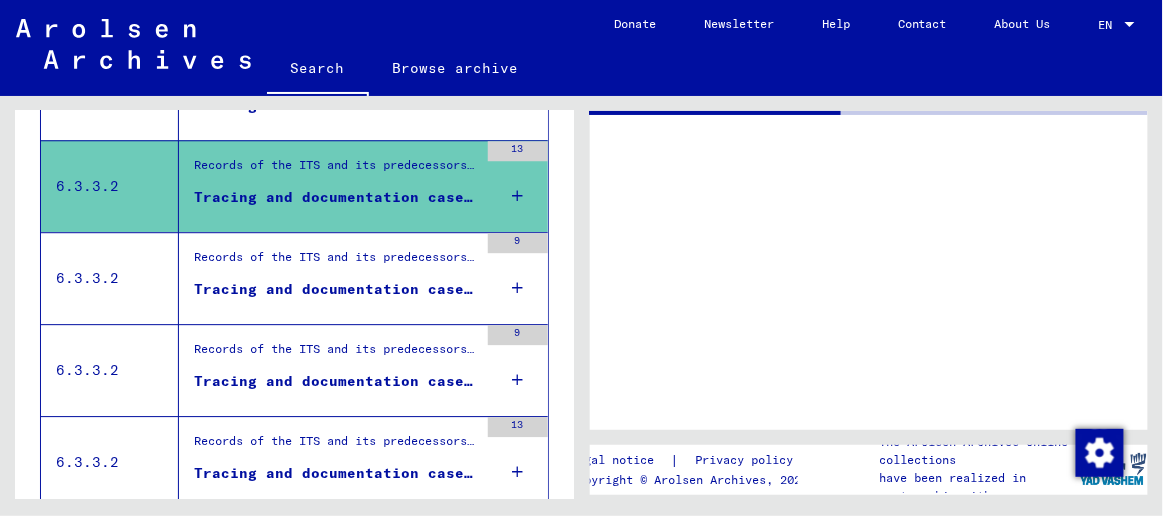 scroll, scrollTop: 1364, scrollLeft: 0, axis: vertical 